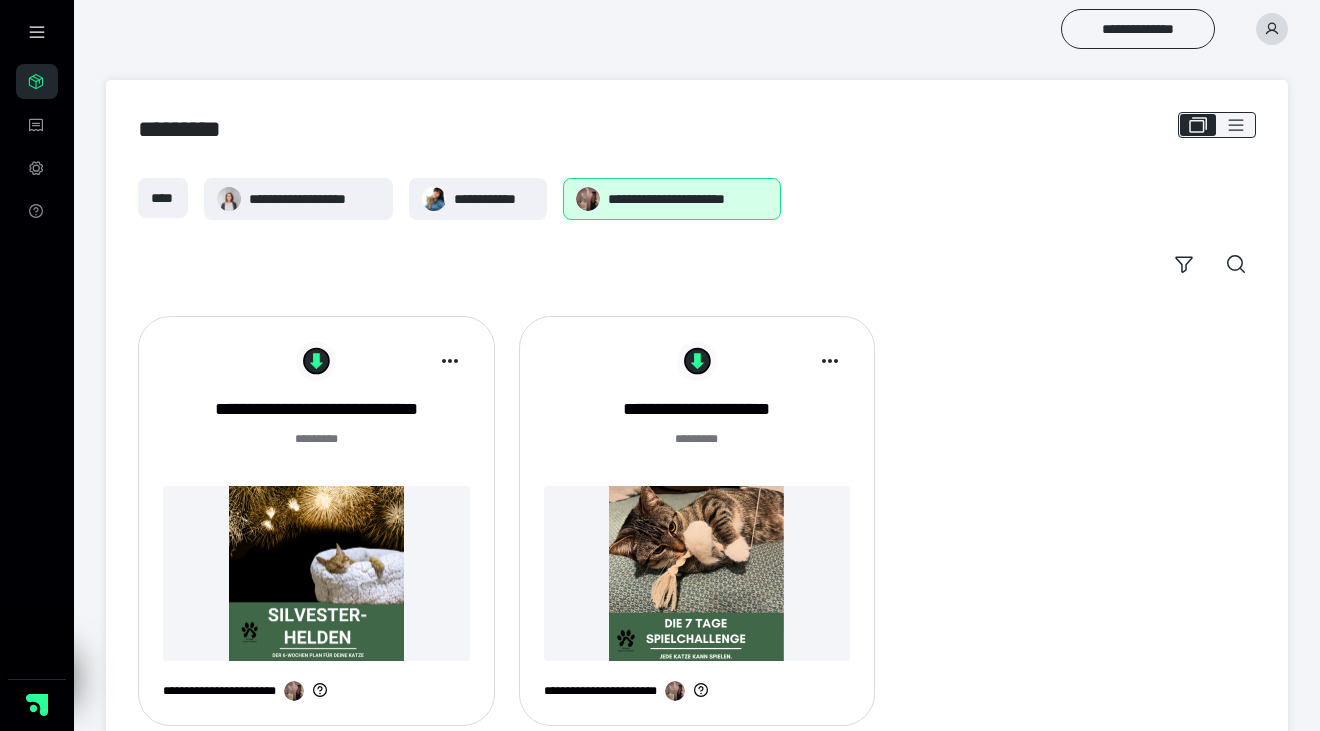 scroll, scrollTop: 0, scrollLeft: 0, axis: both 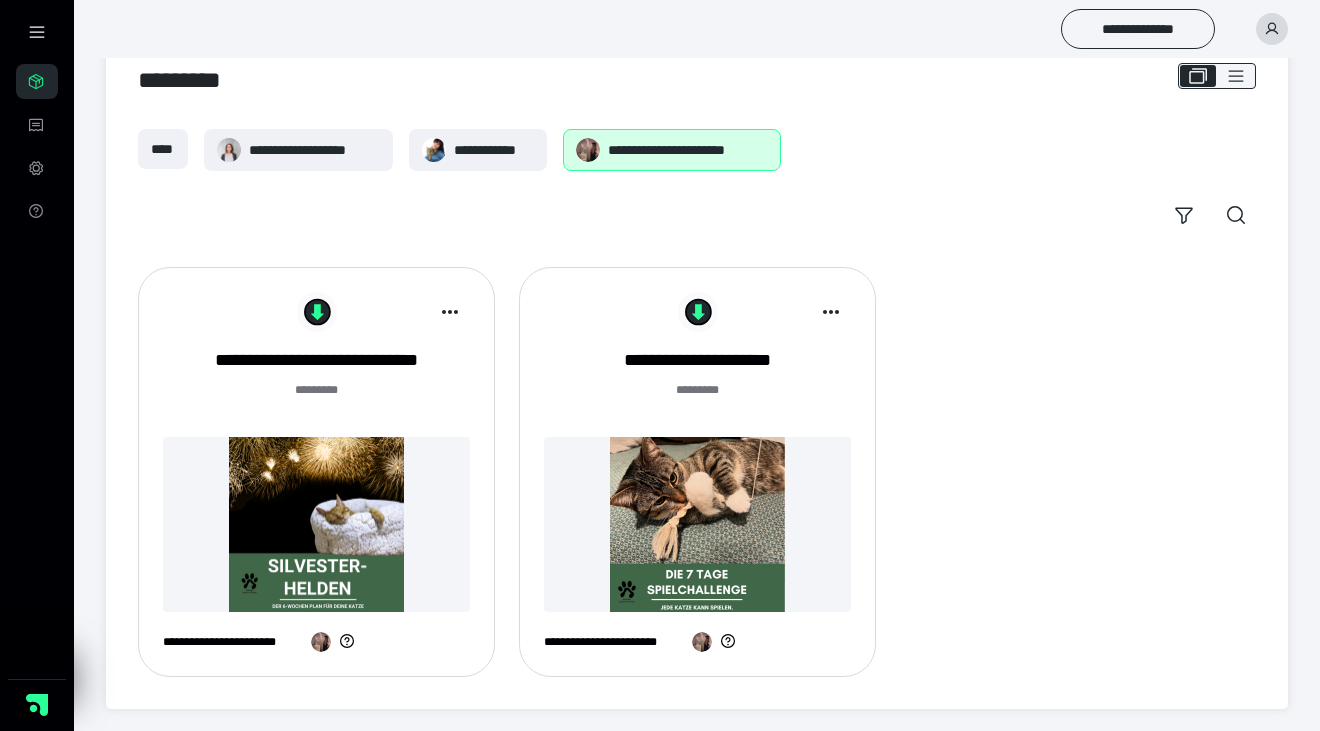 click on "**********" at bounding box center [688, 150] 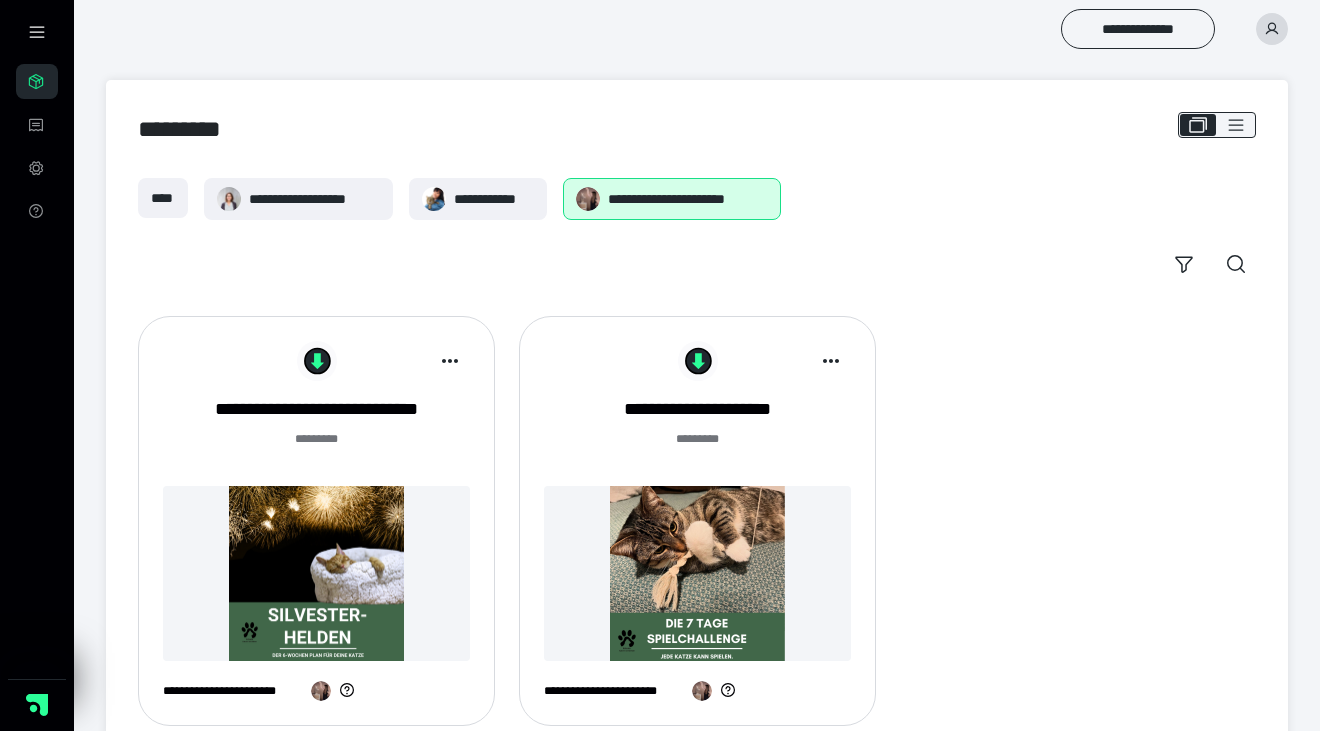 scroll, scrollTop: 0, scrollLeft: 0, axis: both 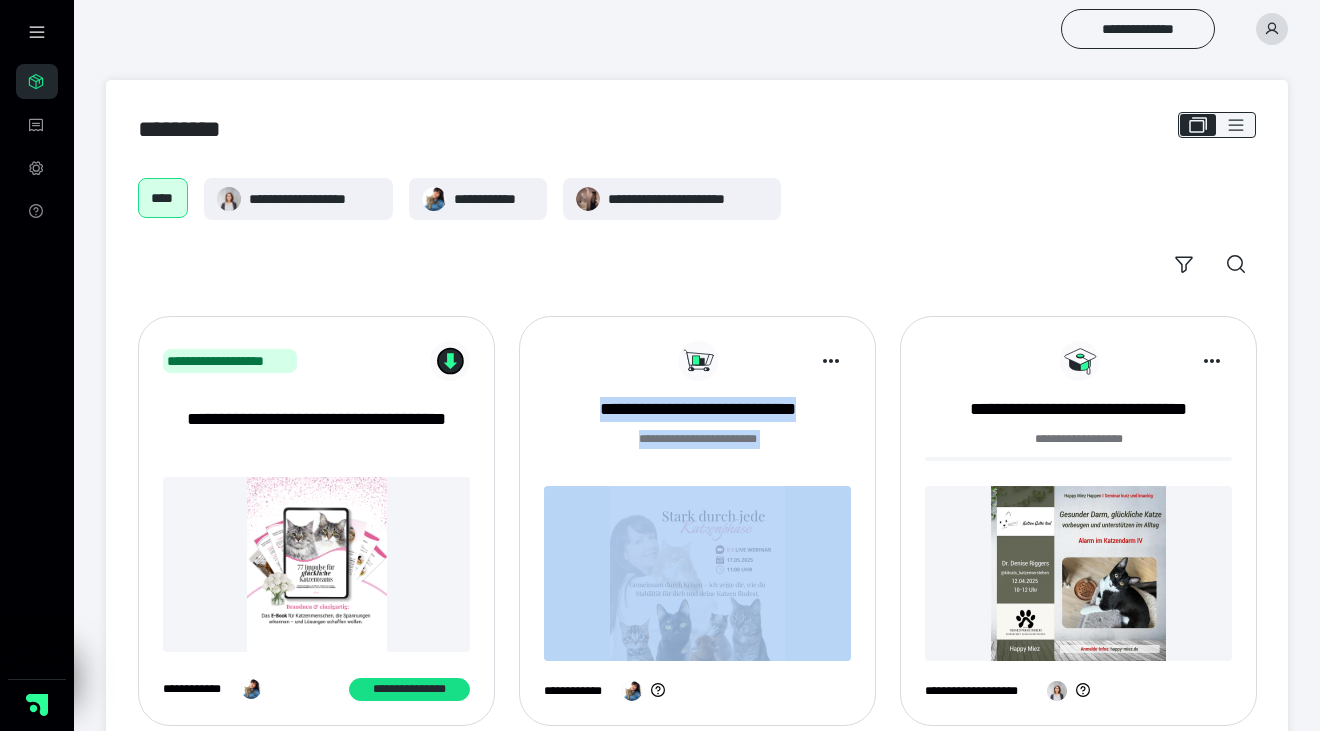 drag, startPoint x: 0, startPoint y: 0, endPoint x: 685, endPoint y: 553, distance: 880.36017 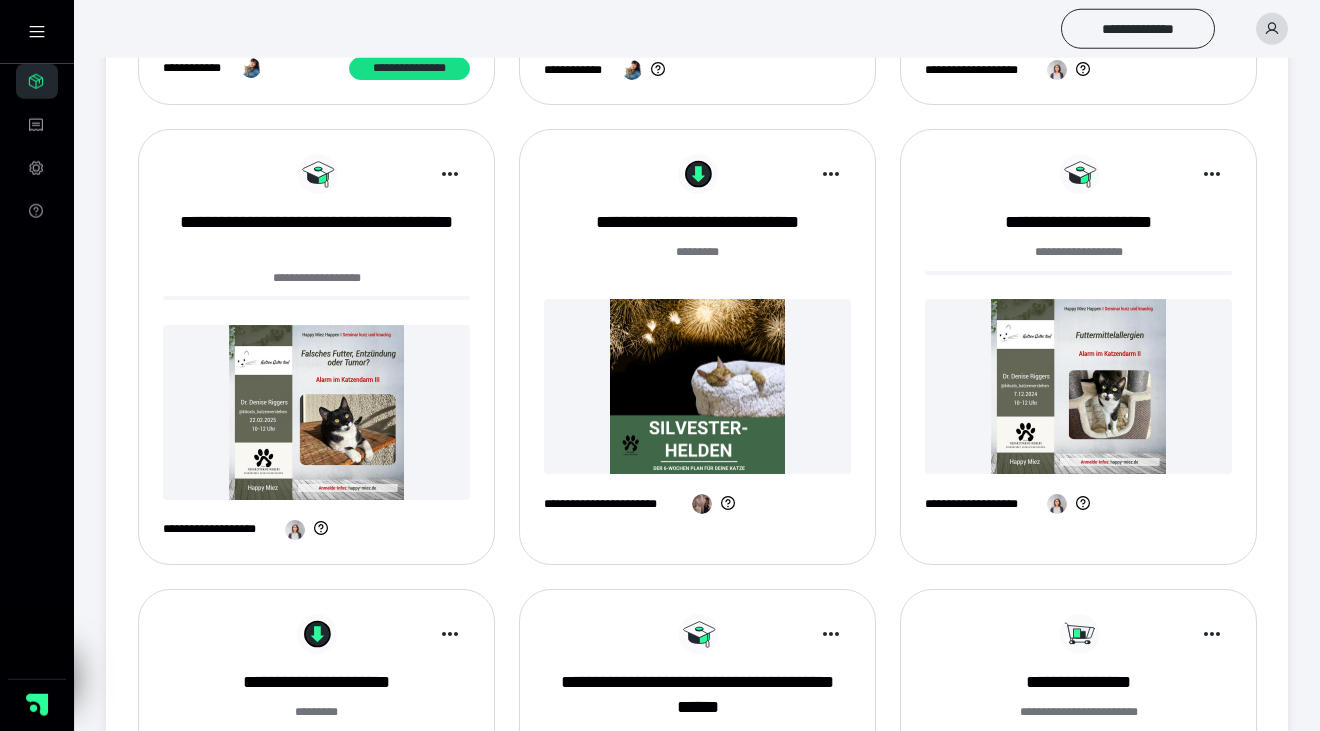 scroll, scrollTop: 628, scrollLeft: 0, axis: vertical 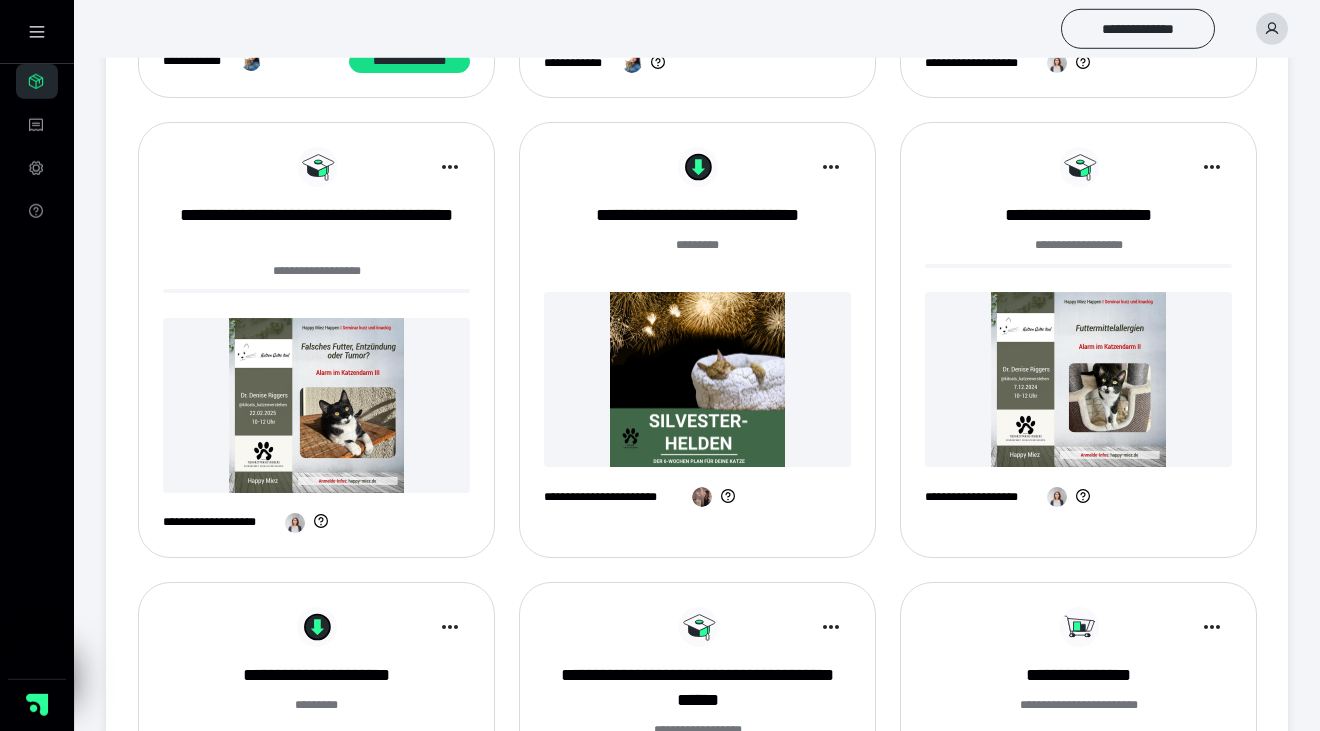 click at bounding box center (316, 405) 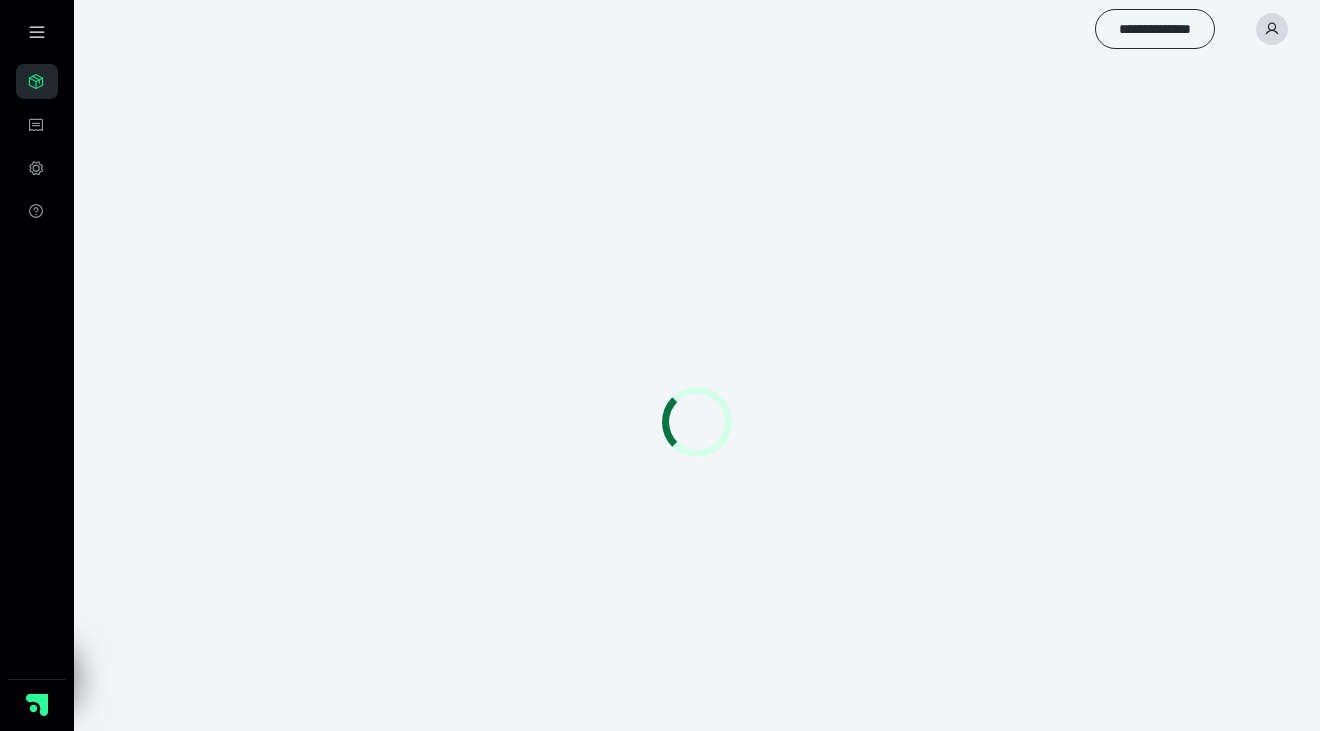 scroll, scrollTop: 0, scrollLeft: 0, axis: both 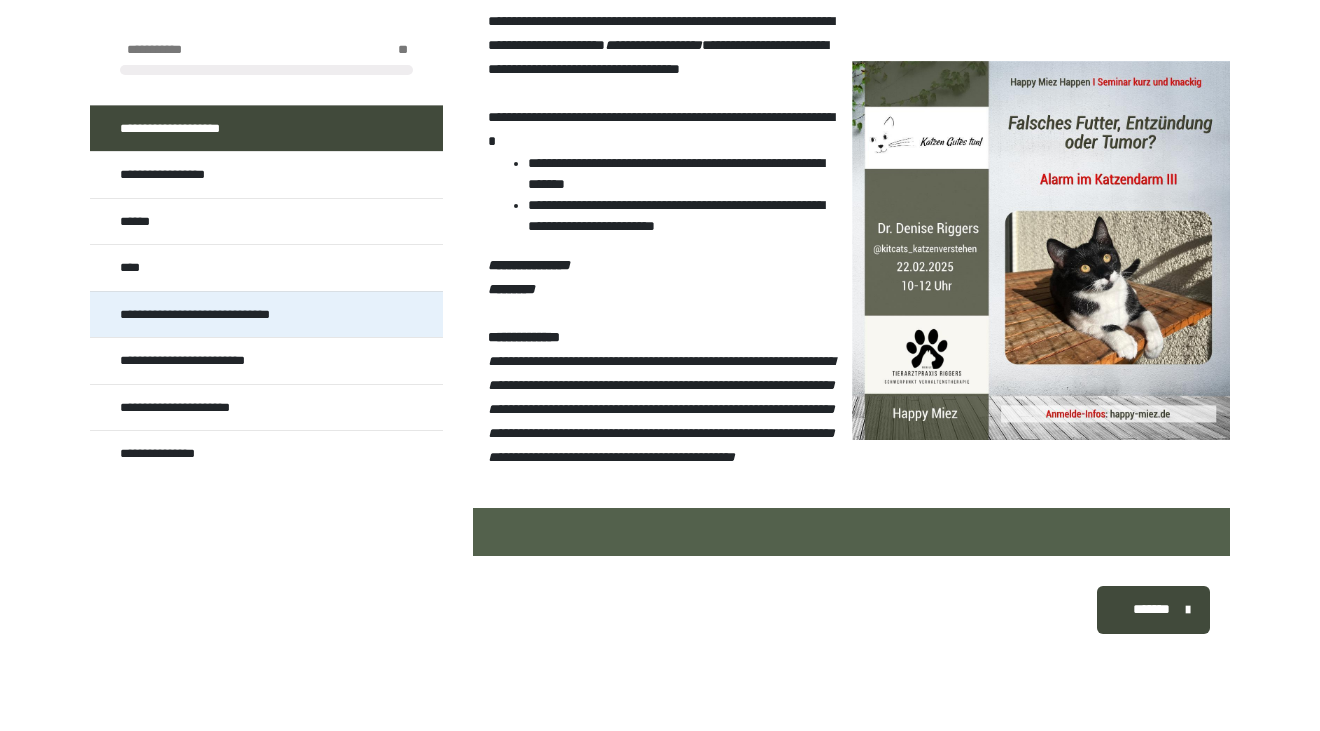 click on "**********" at bounding box center (266, 314) 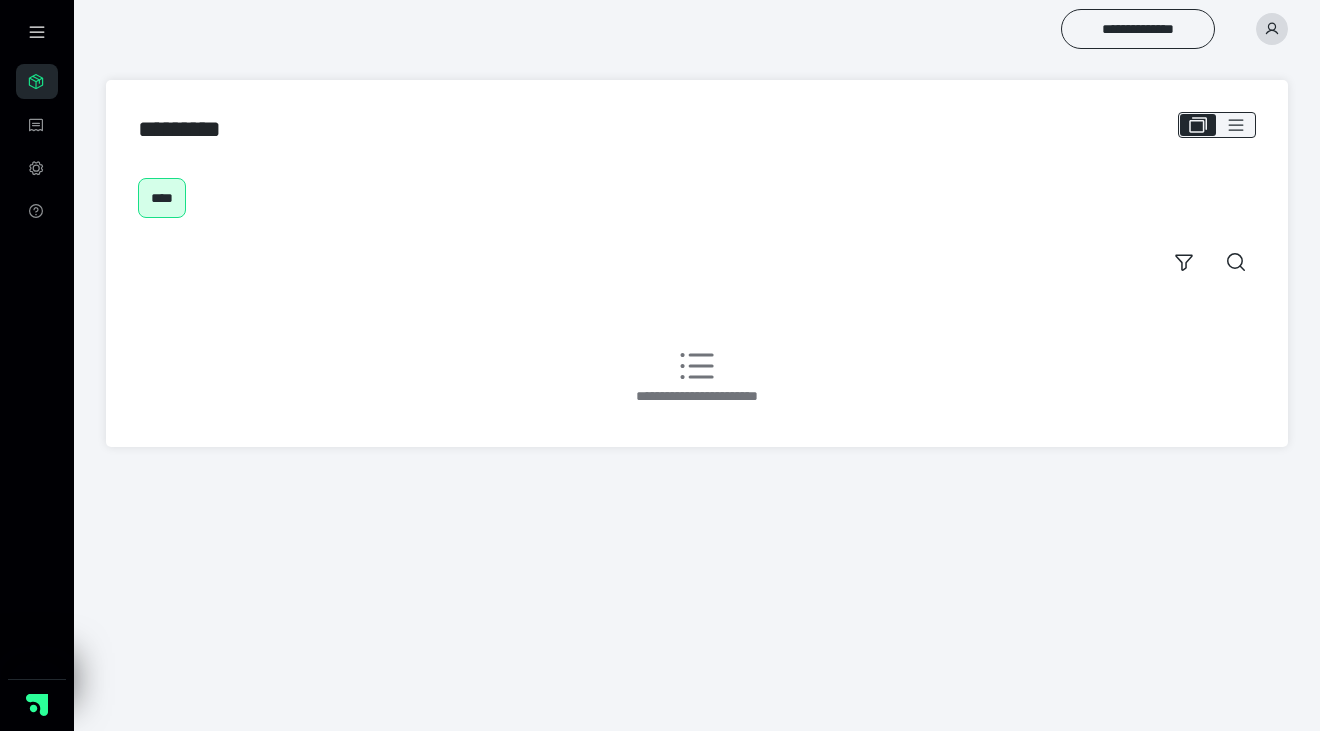 scroll, scrollTop: 0, scrollLeft: 0, axis: both 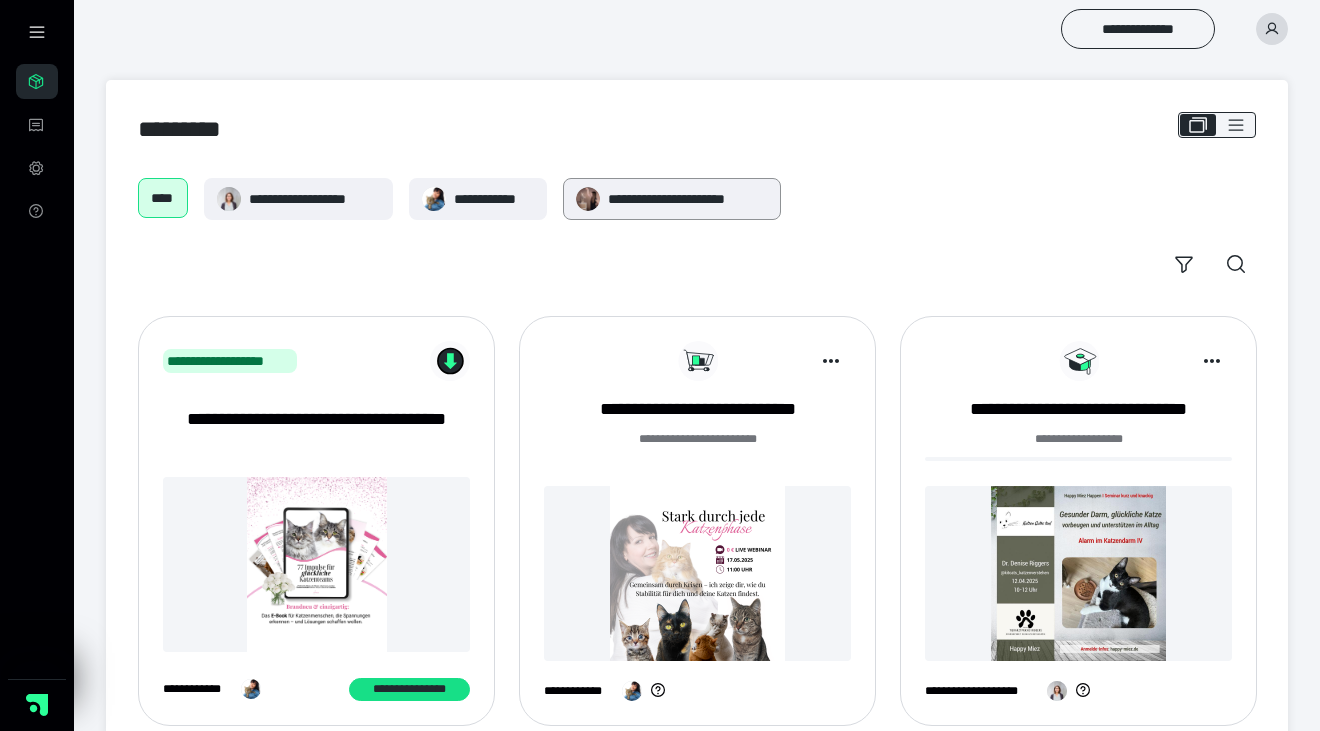 click on "**********" at bounding box center (688, 199) 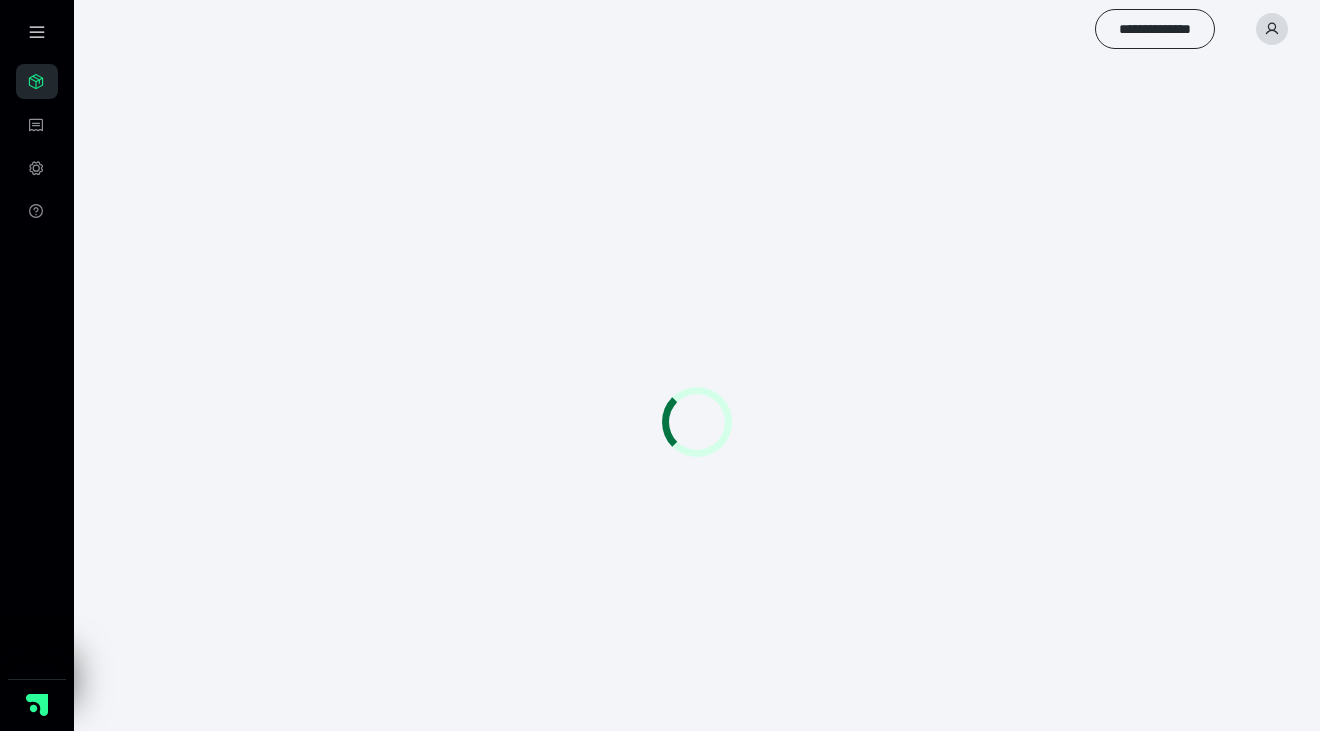 scroll, scrollTop: 0, scrollLeft: 0, axis: both 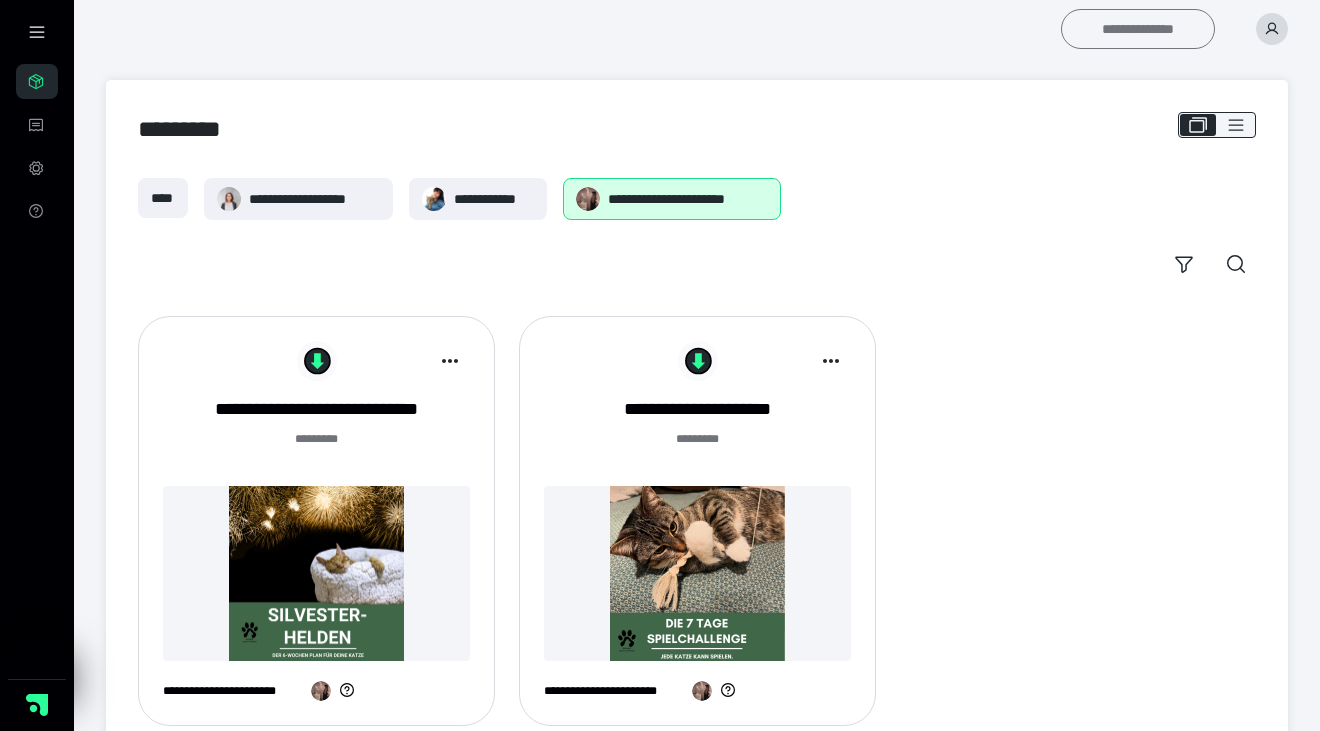 click on "**********" at bounding box center [1138, 29] 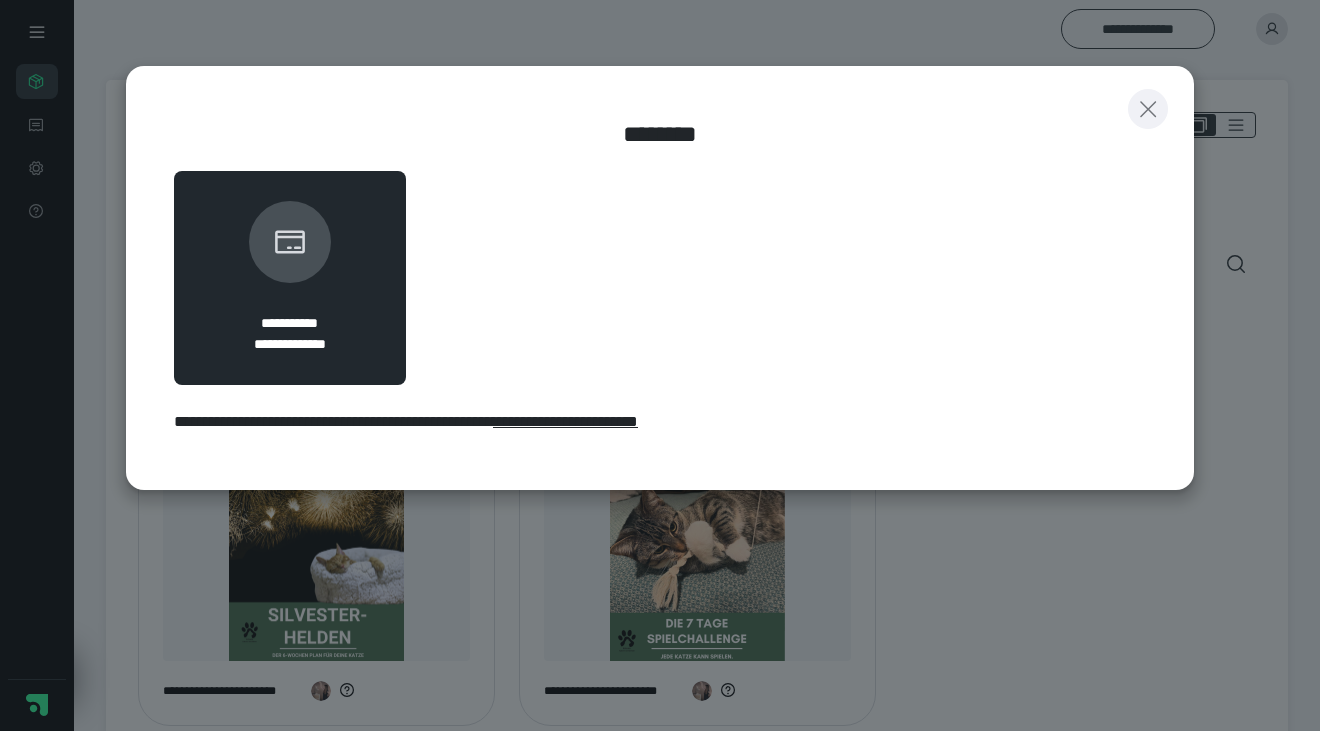 click 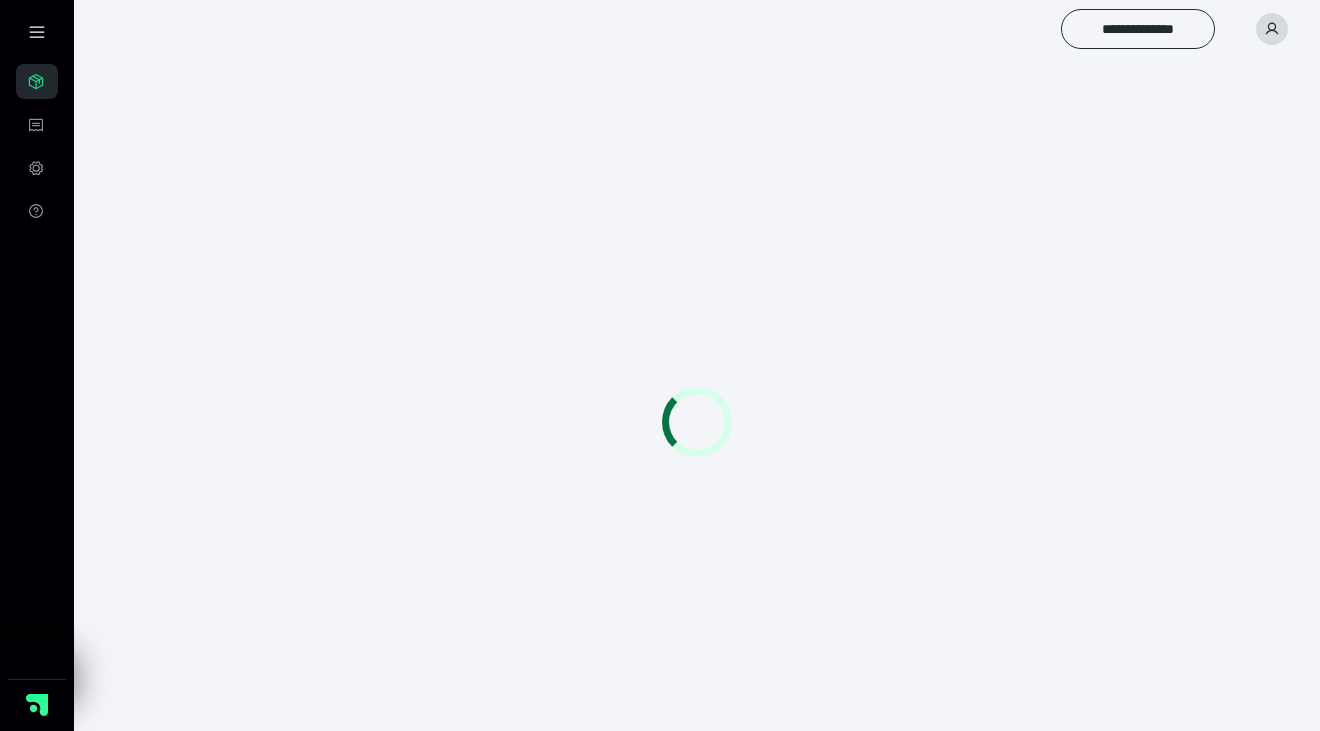 scroll, scrollTop: 0, scrollLeft: 0, axis: both 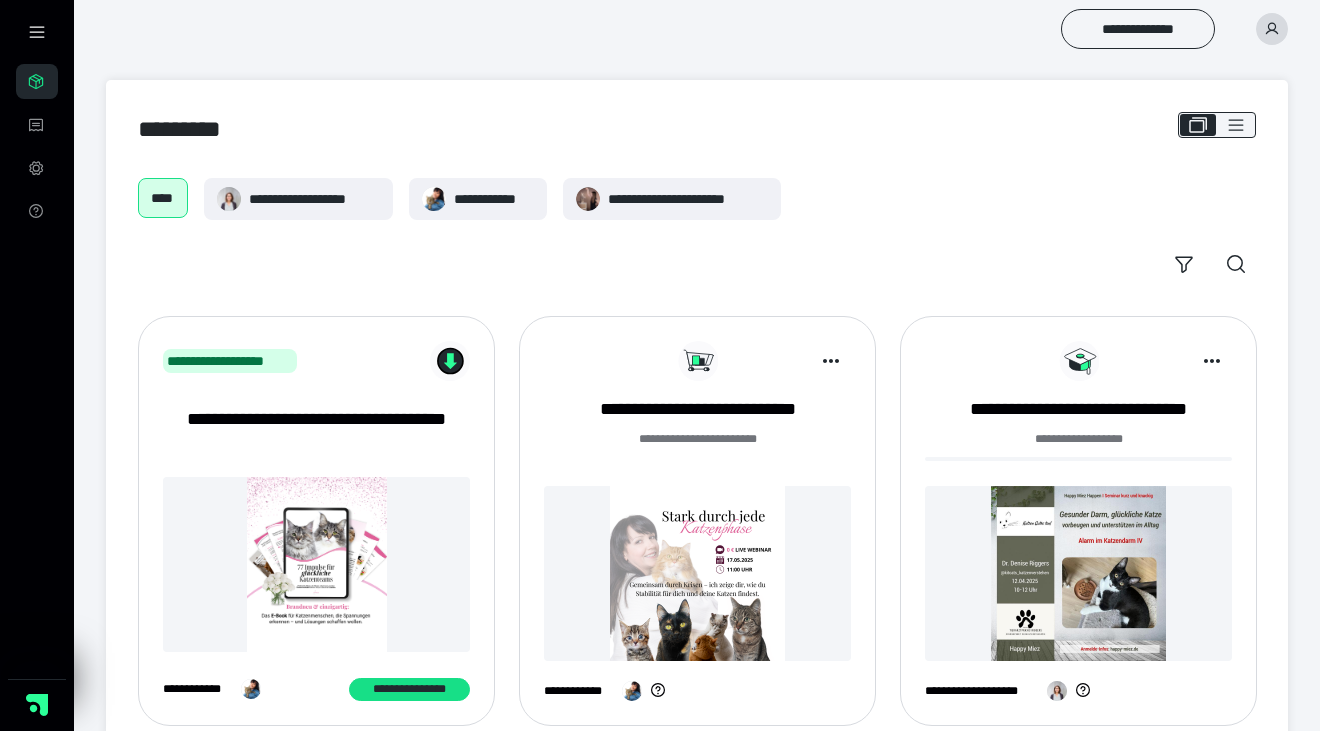 click 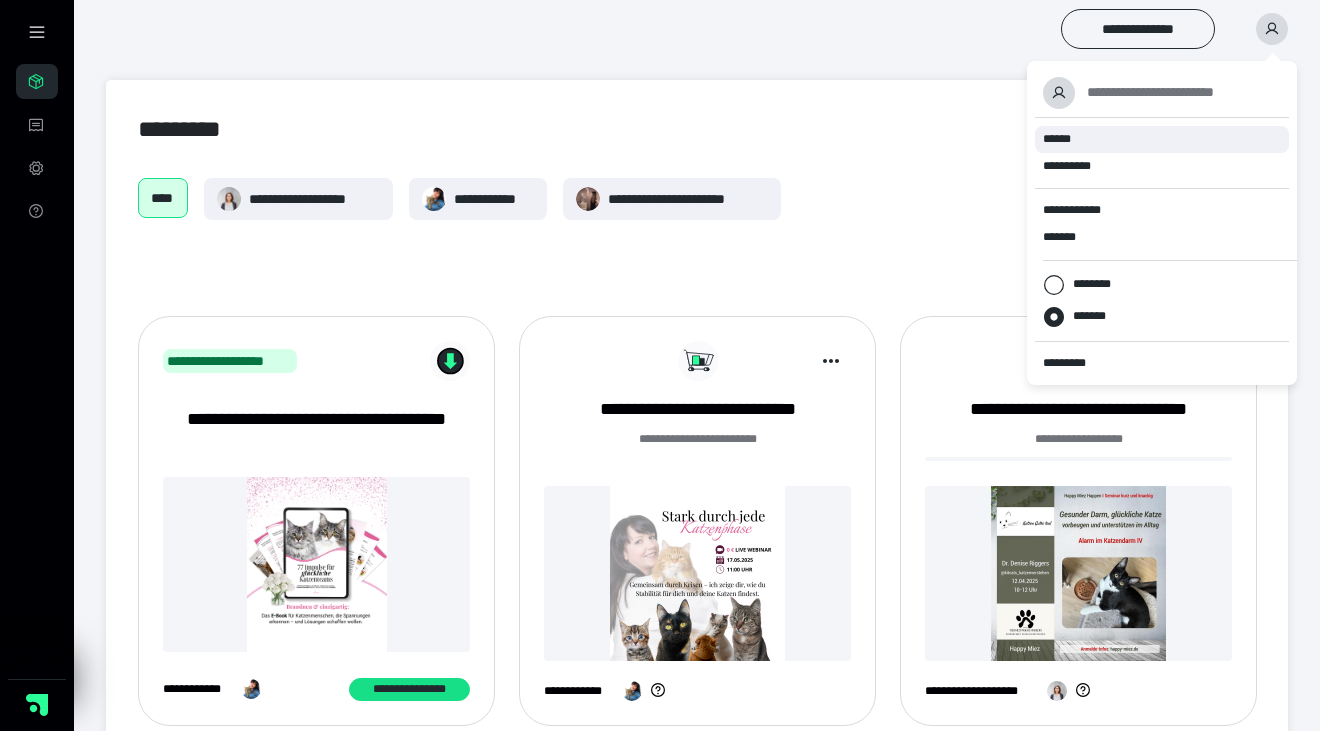 click on "******" at bounding box center [1057, 139] 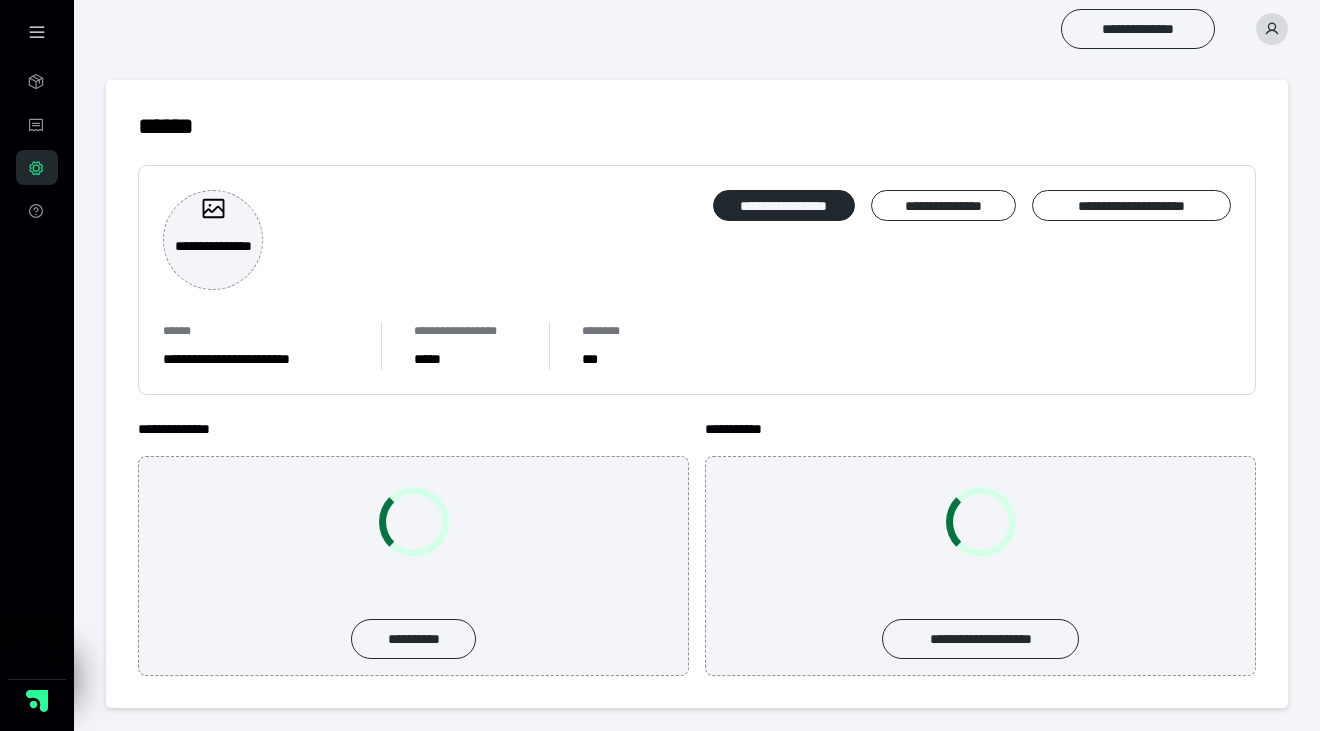 scroll, scrollTop: 0, scrollLeft: 0, axis: both 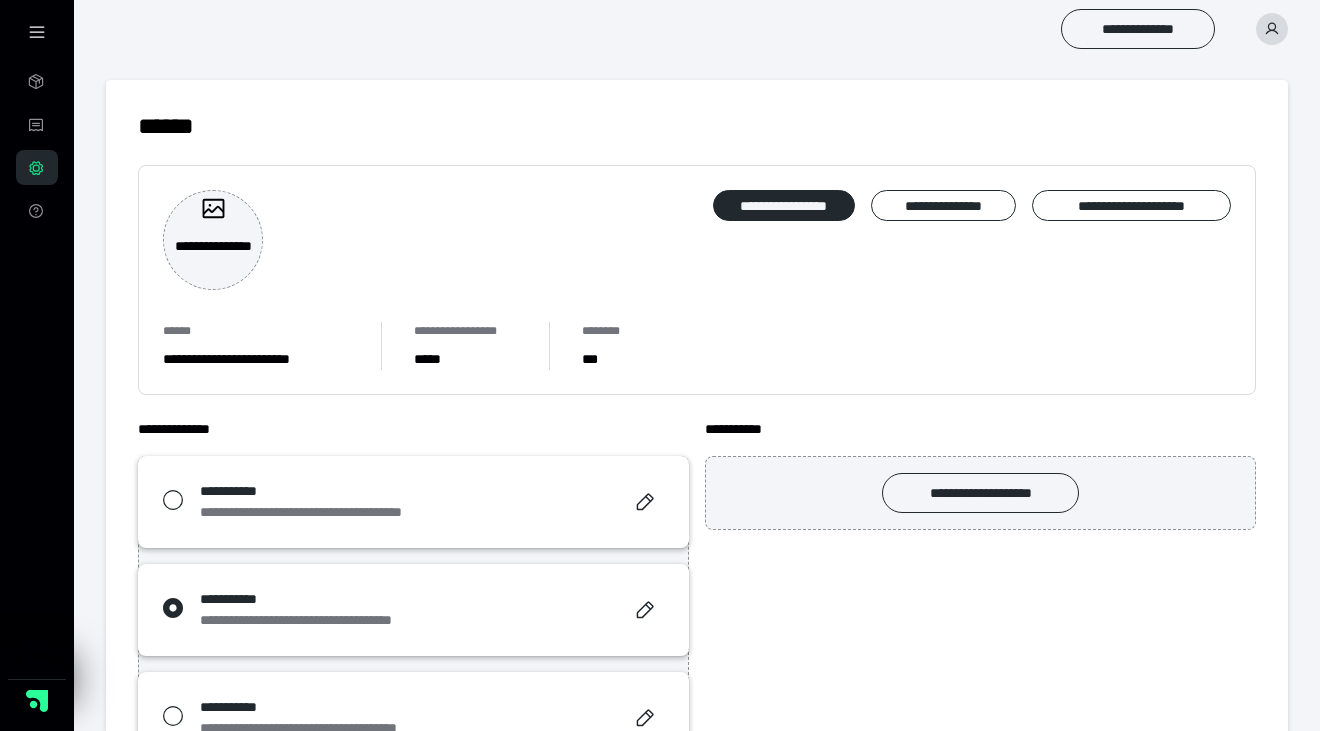 click 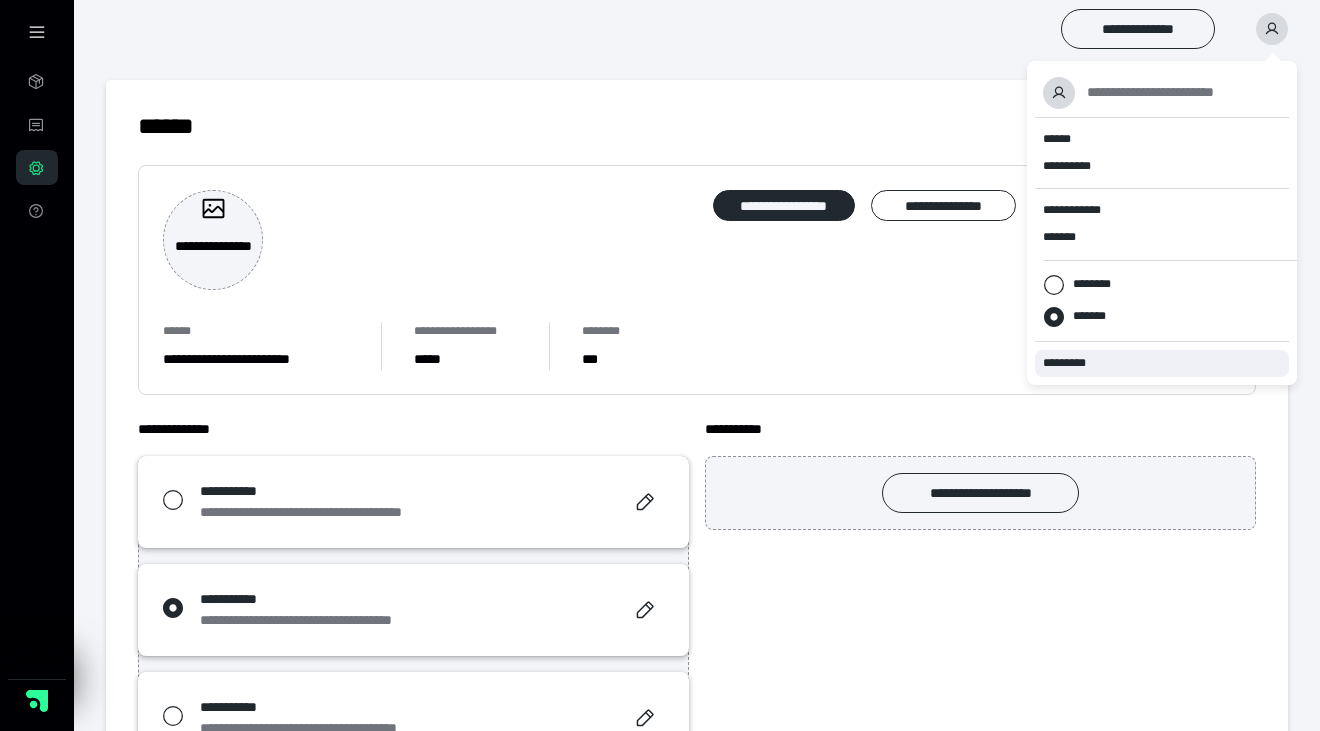 click on "*********" at bounding box center [1162, 363] 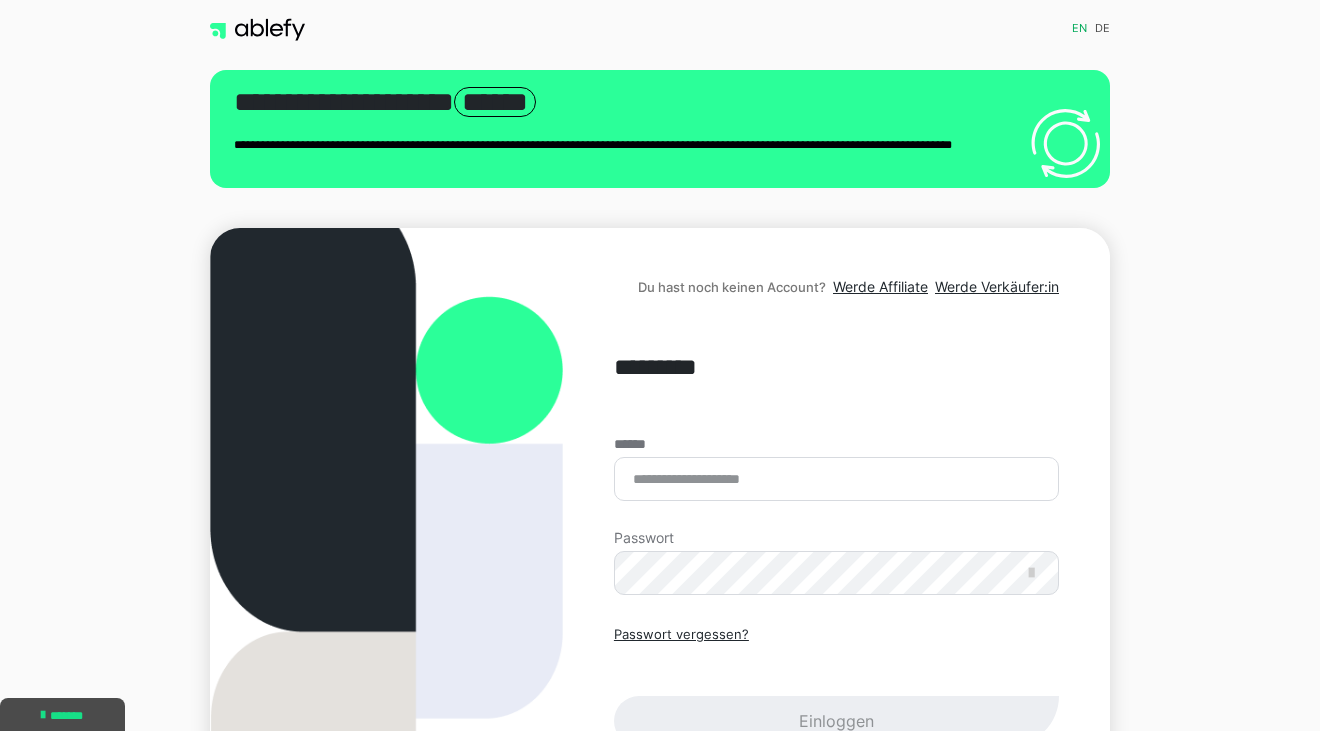 scroll, scrollTop: 0, scrollLeft: 0, axis: both 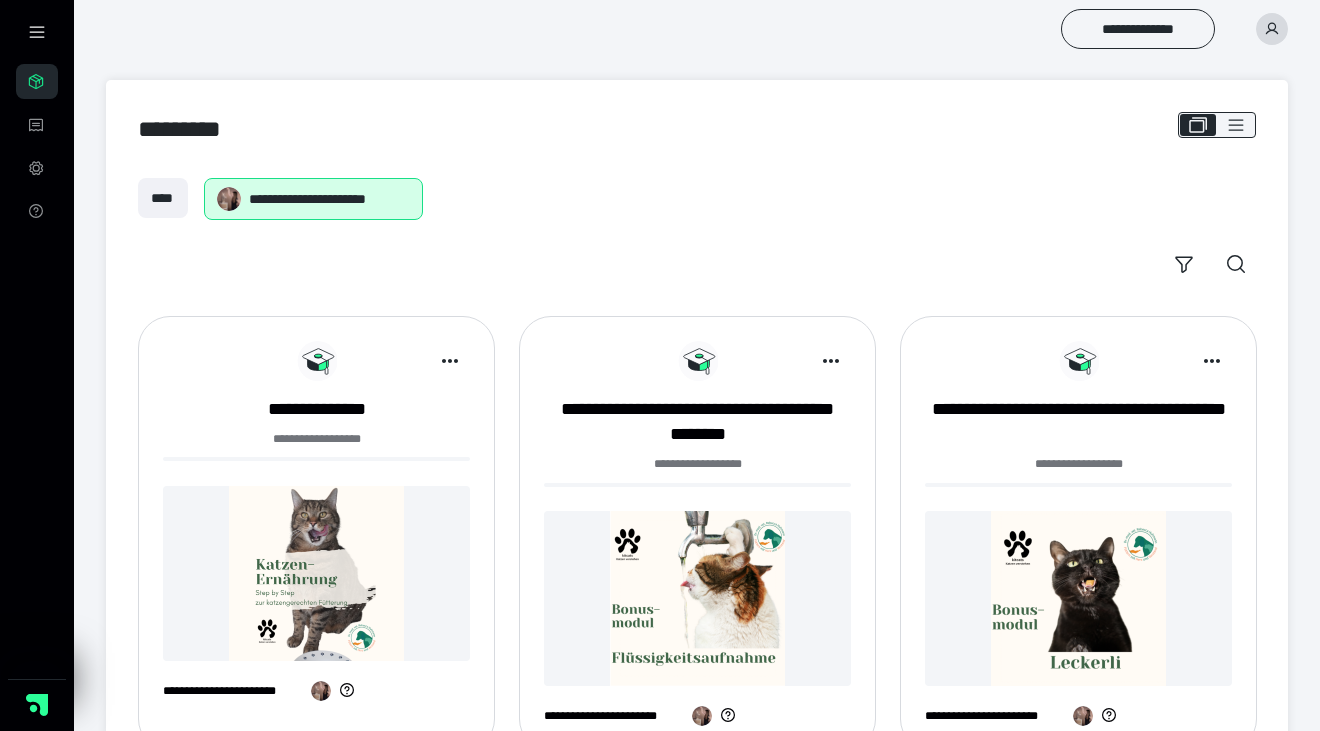 click at bounding box center (316, 573) 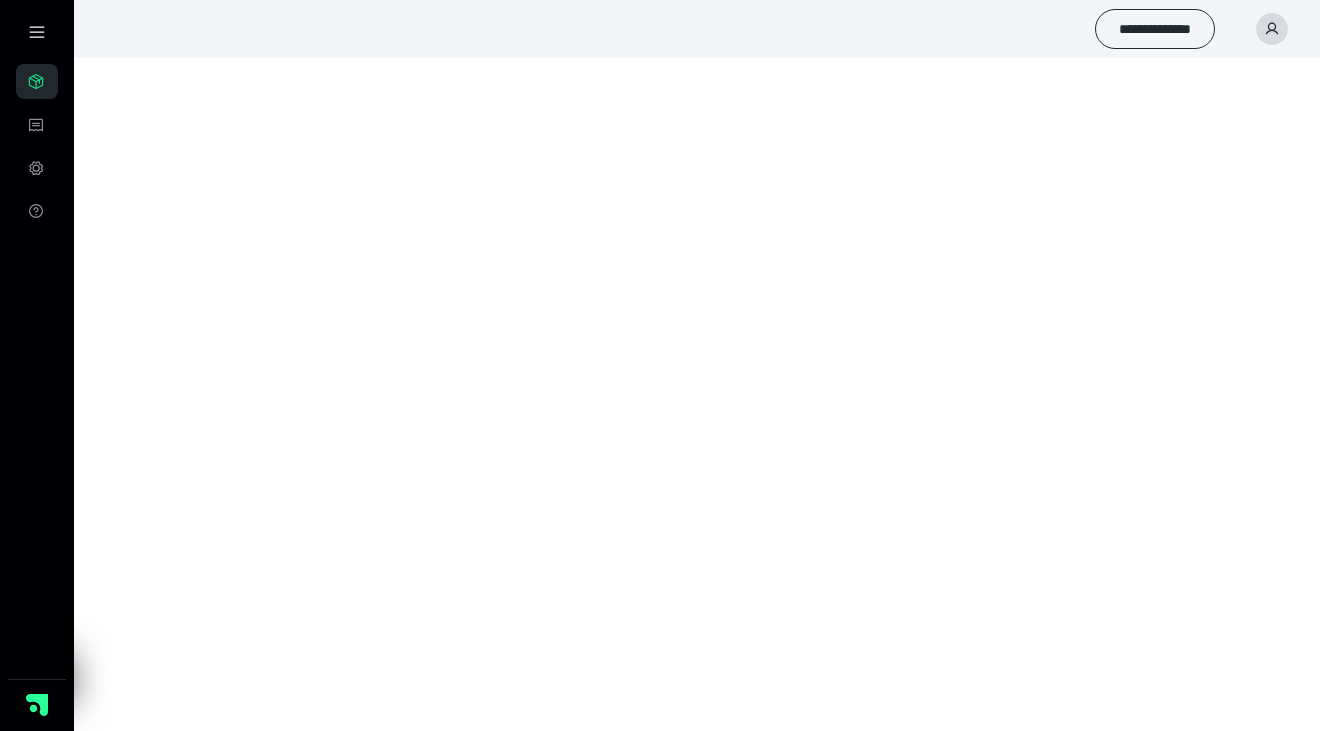 scroll, scrollTop: 0, scrollLeft: 0, axis: both 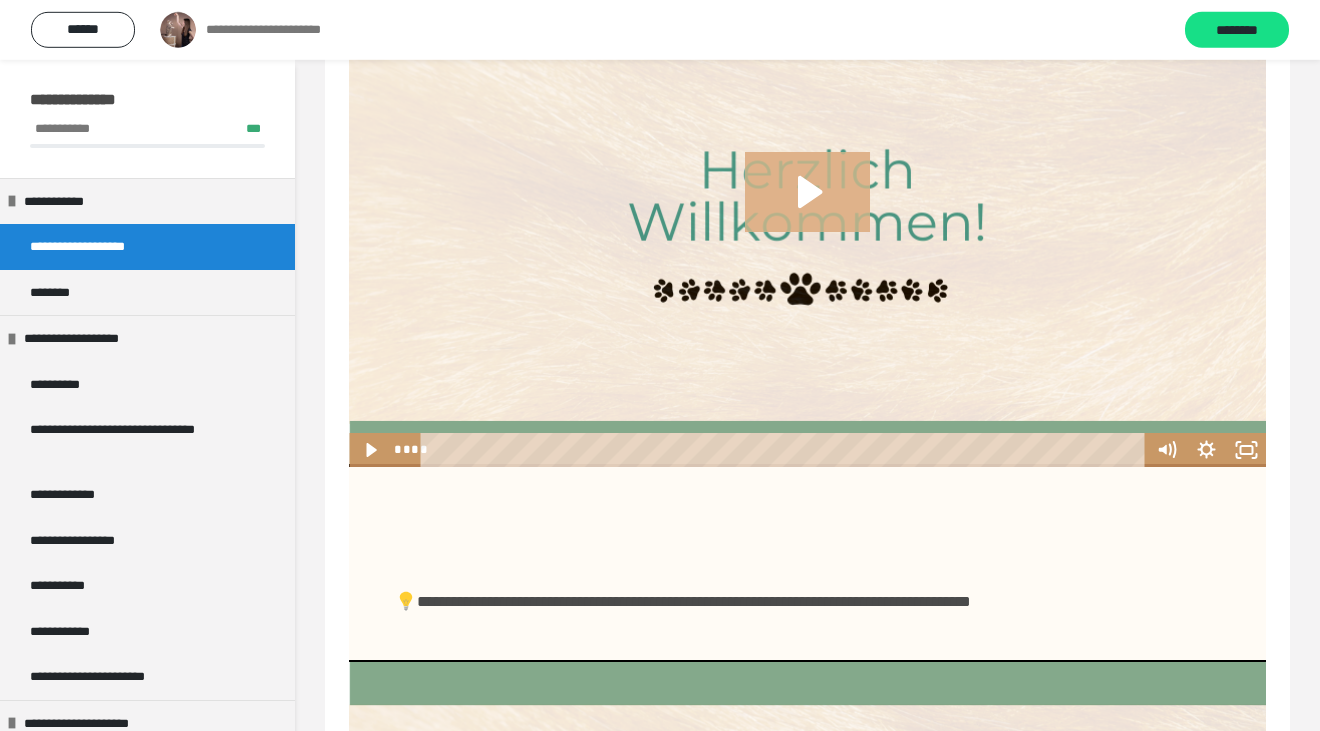 click 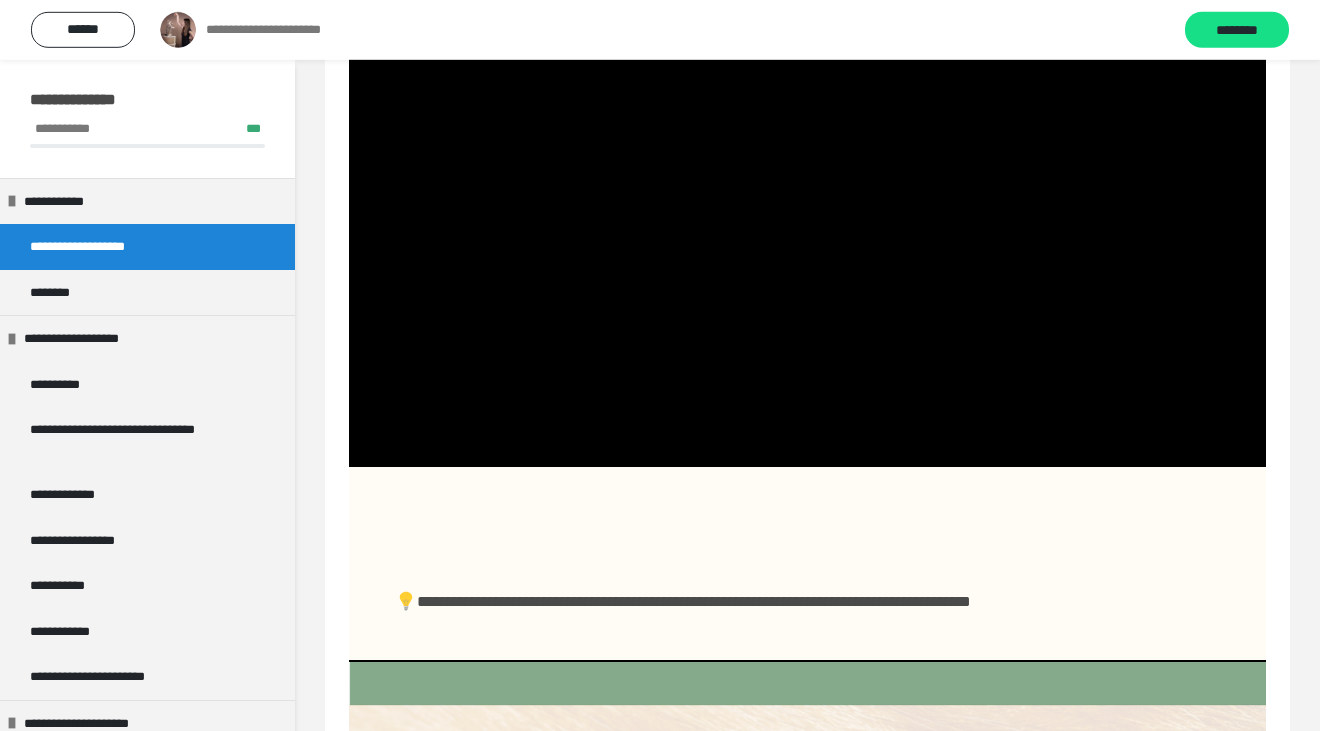 click on "**********" at bounding box center [807, 564] 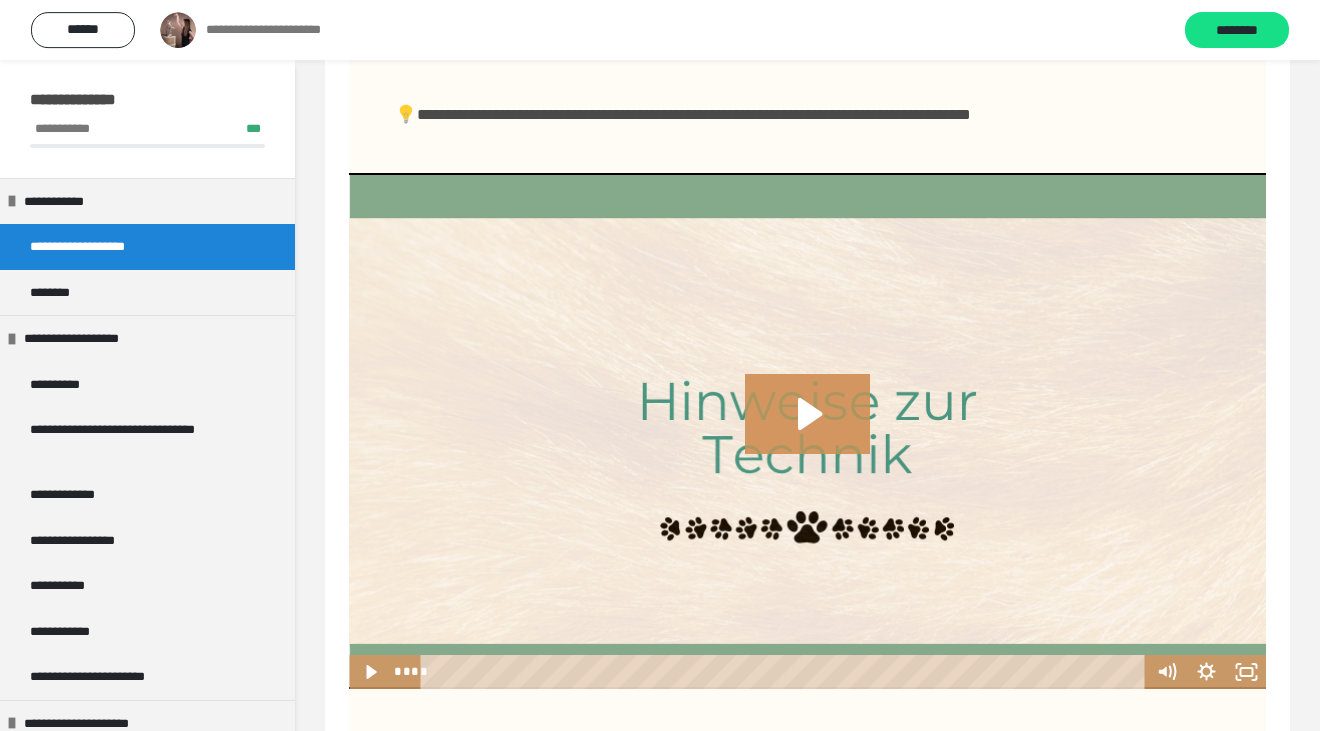 scroll, scrollTop: 1413, scrollLeft: 0, axis: vertical 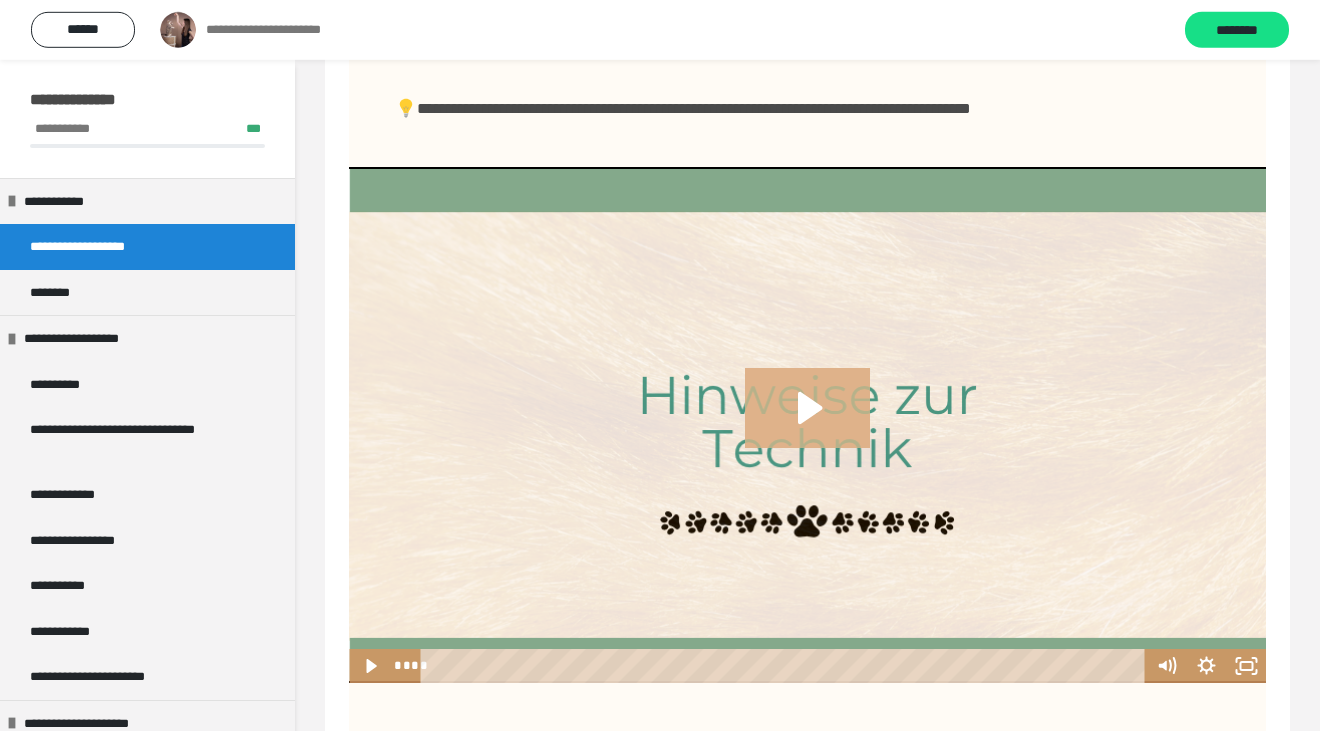 click 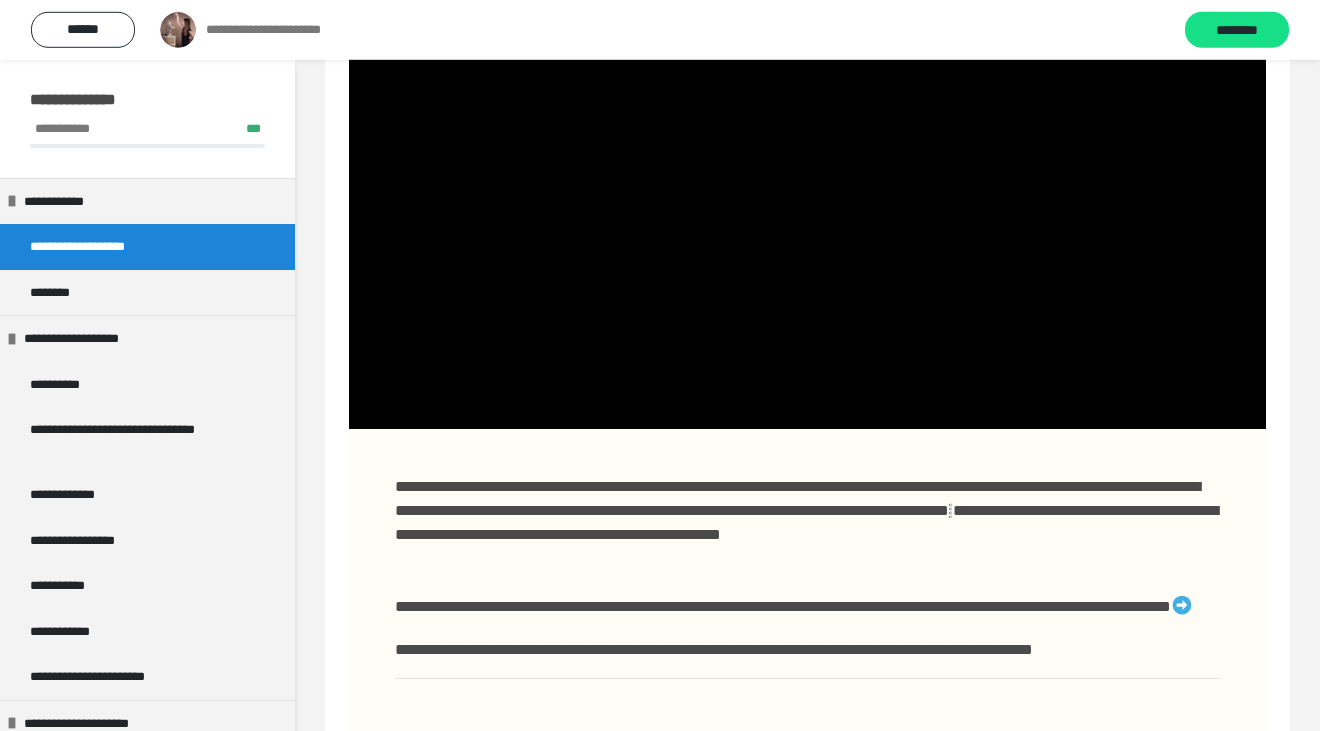 scroll, scrollTop: 1677, scrollLeft: 0, axis: vertical 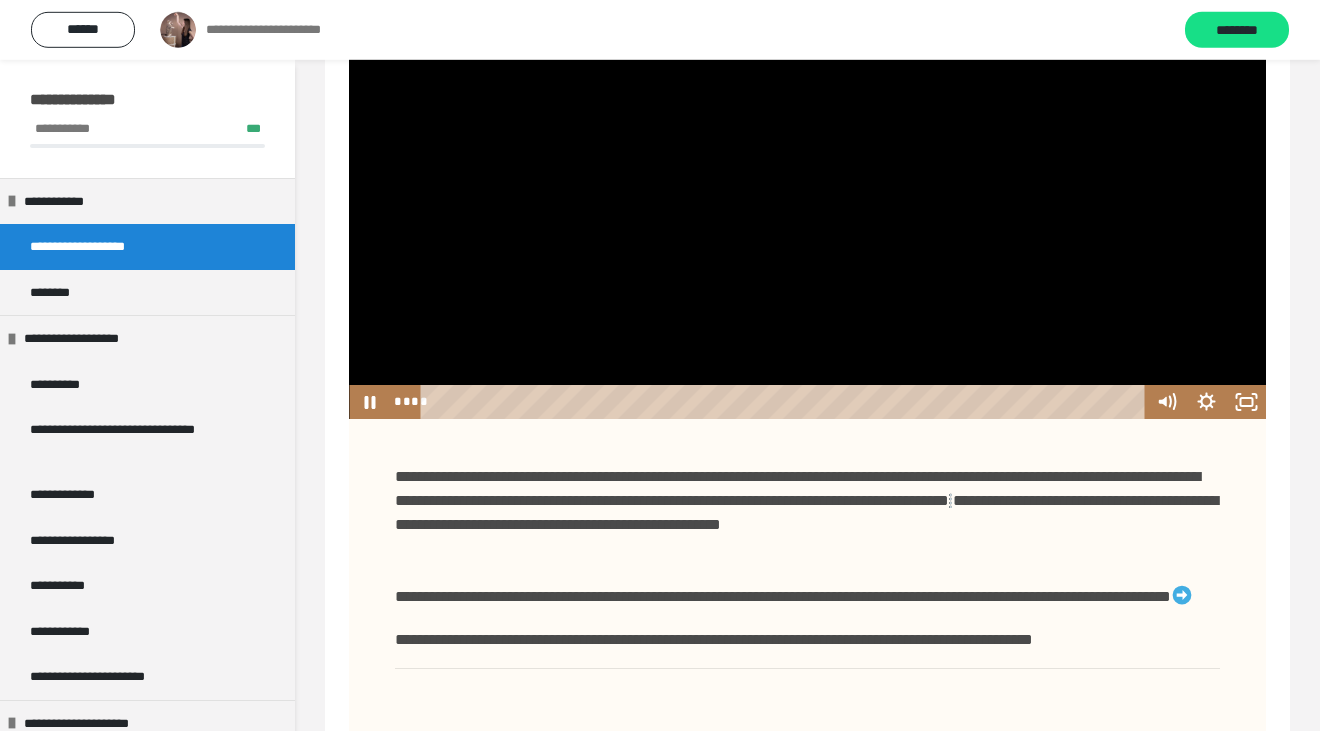 click on "**********" at bounding box center [807, 611] 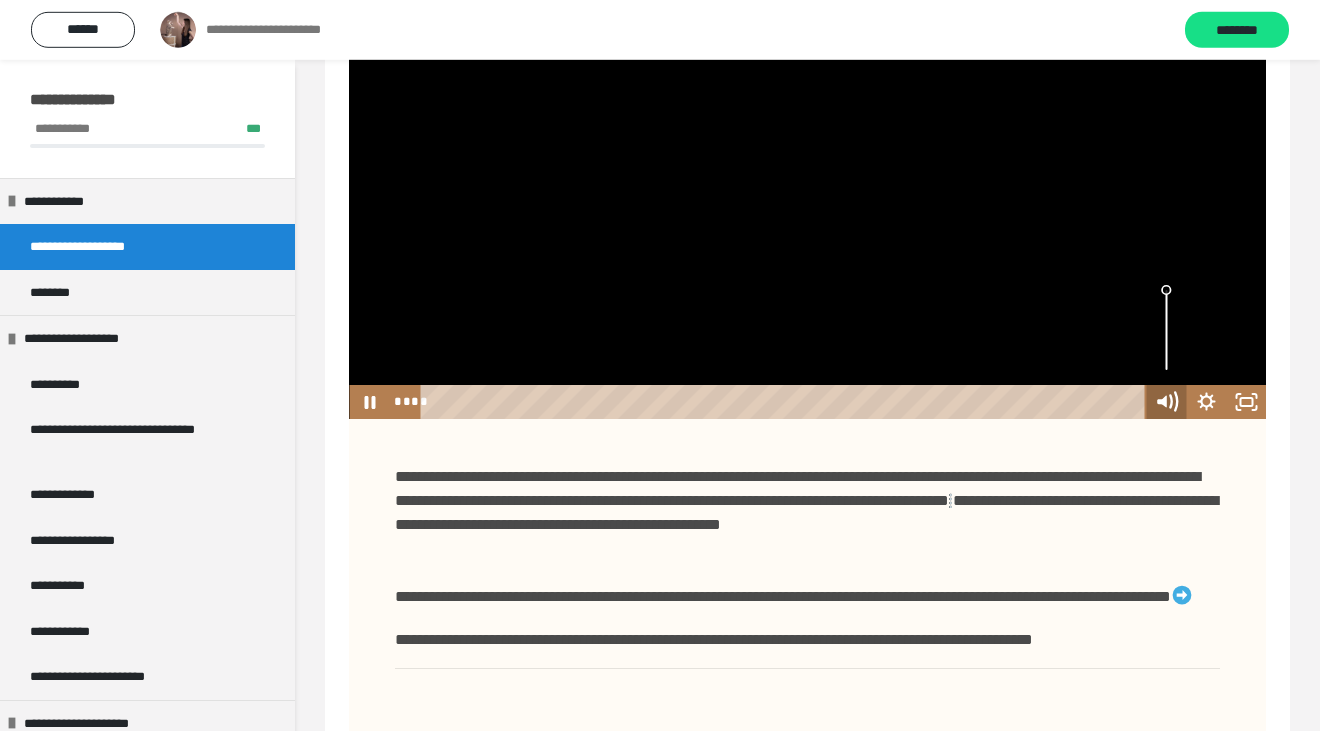 click 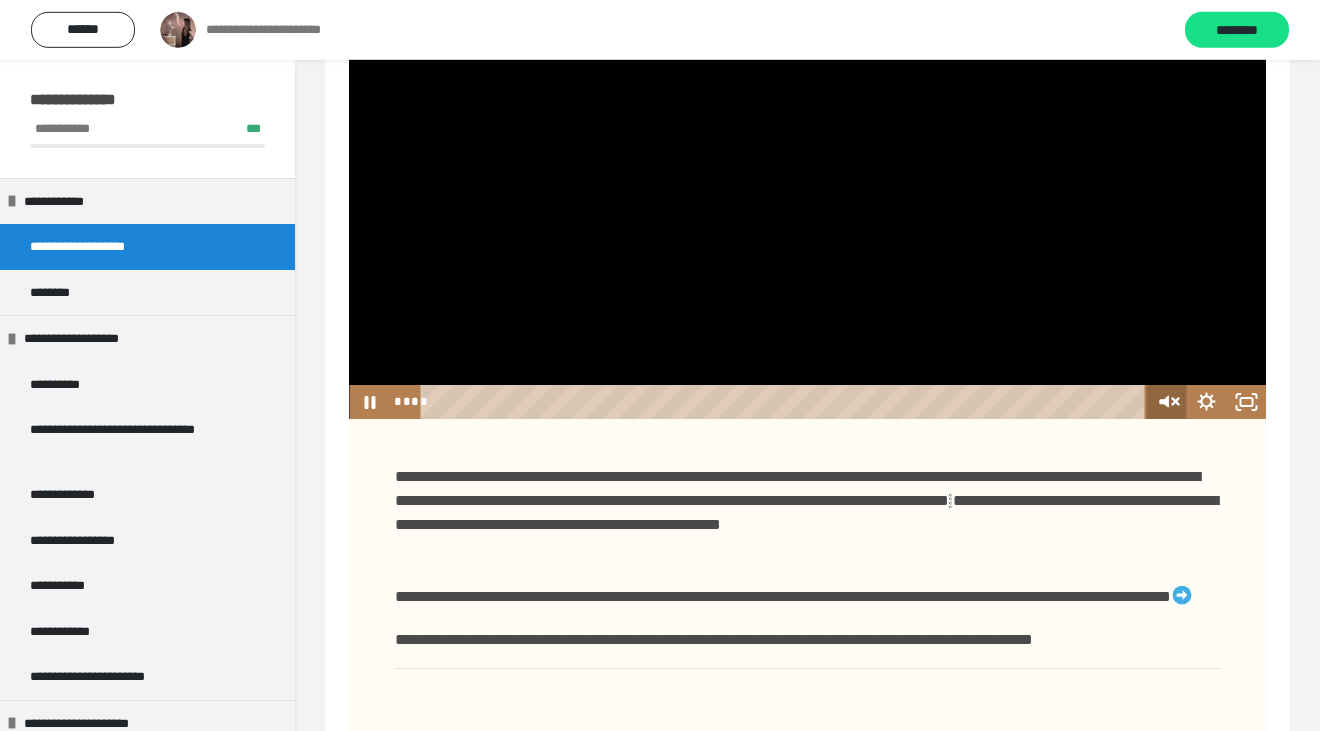 click 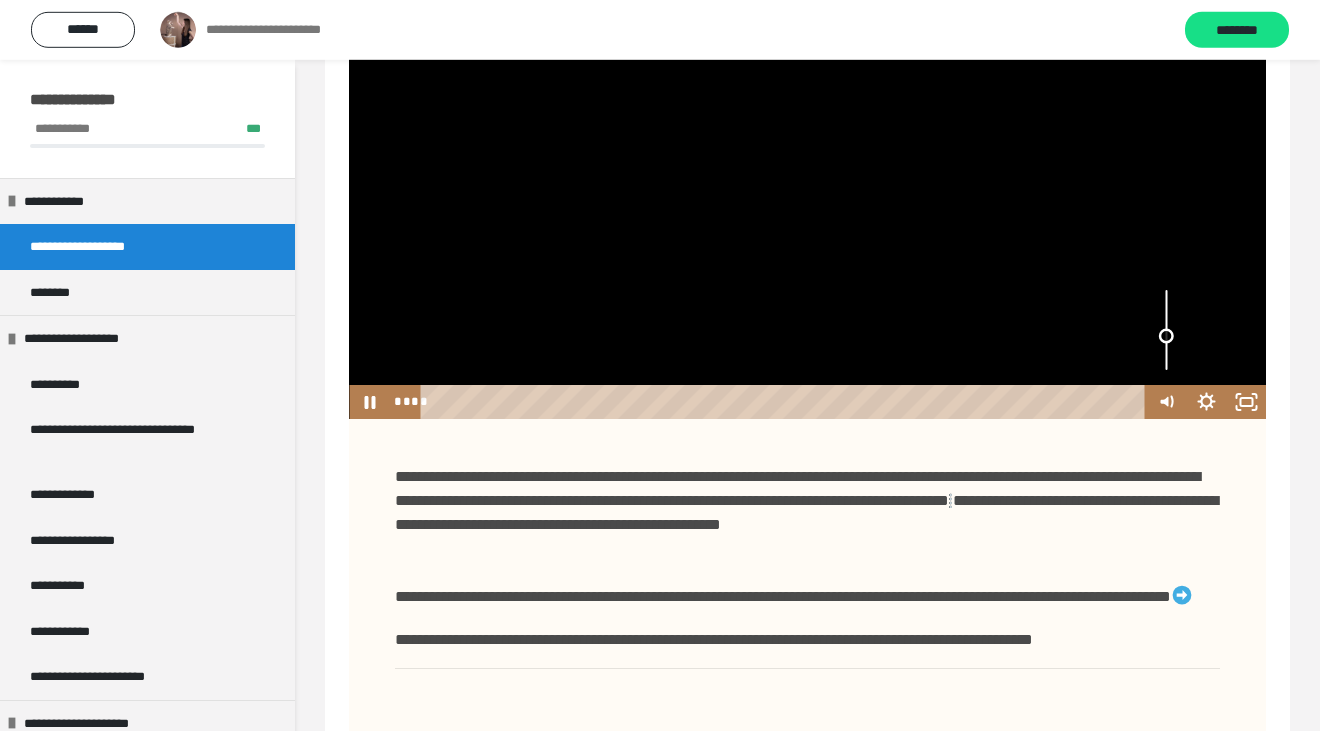 drag, startPoint x: 1164, startPoint y: 395, endPoint x: 1169, endPoint y: 371, distance: 24.5153 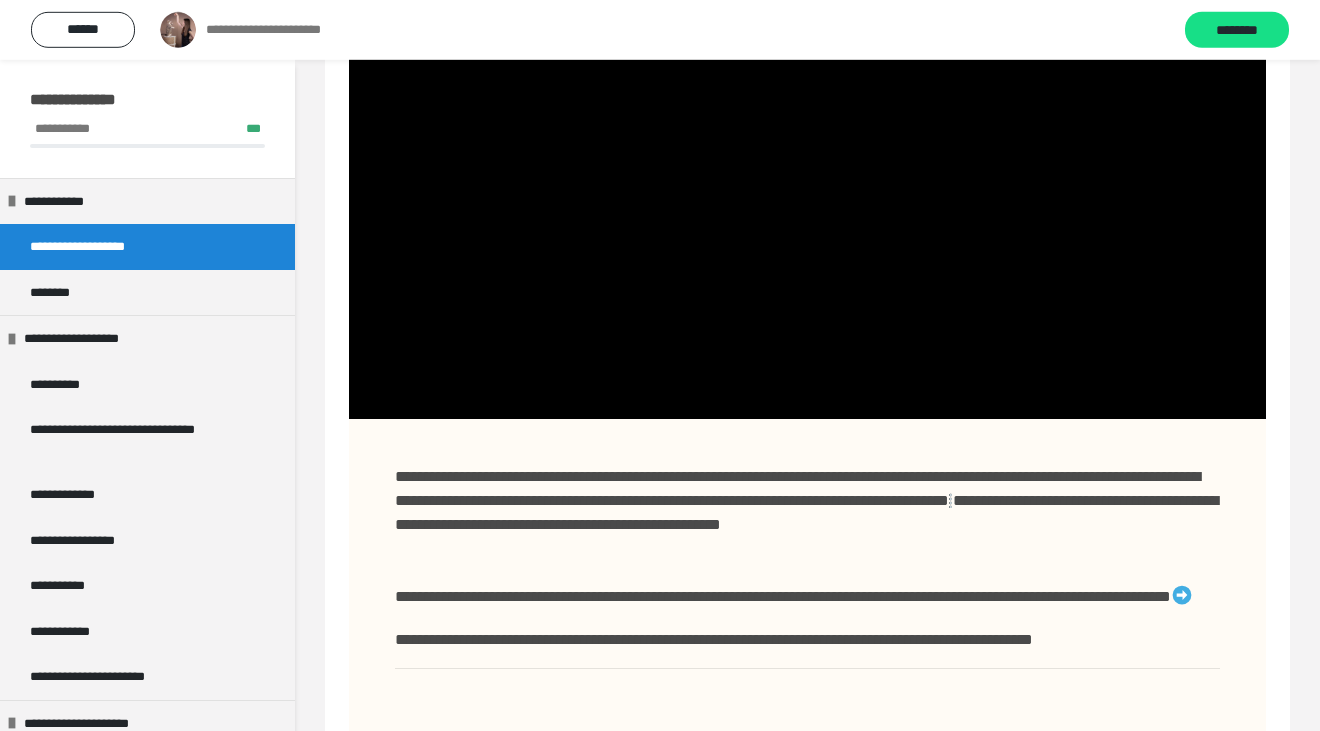 click on "**********" at bounding box center (807, 611) 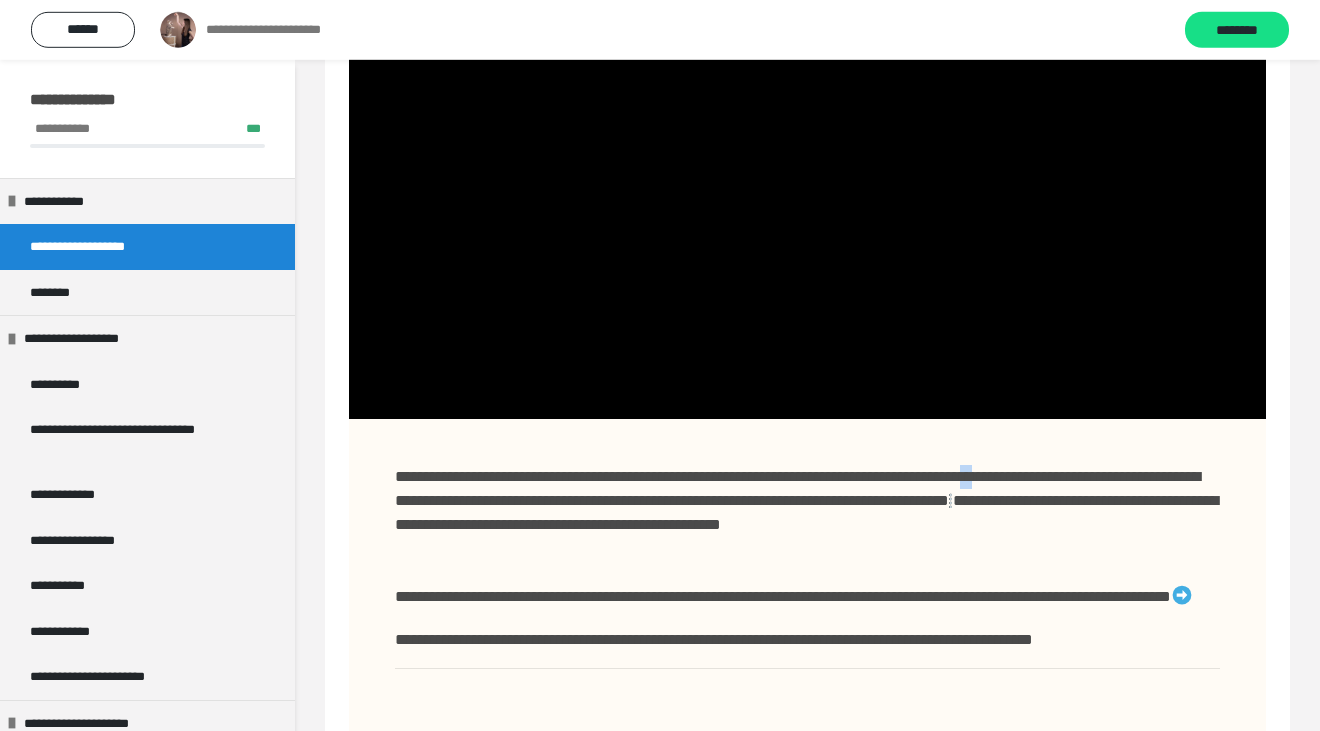 click on "**********" at bounding box center (807, 611) 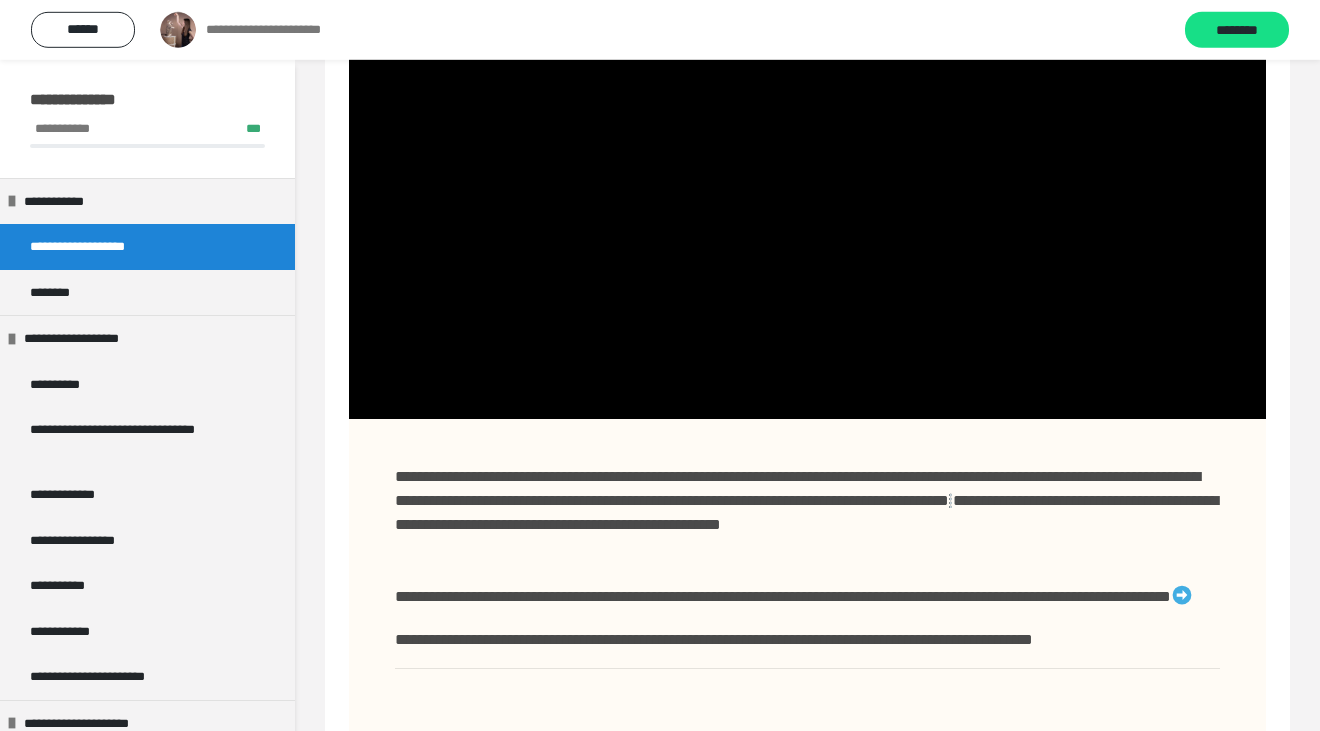 click on "**********" at bounding box center (807, 611) 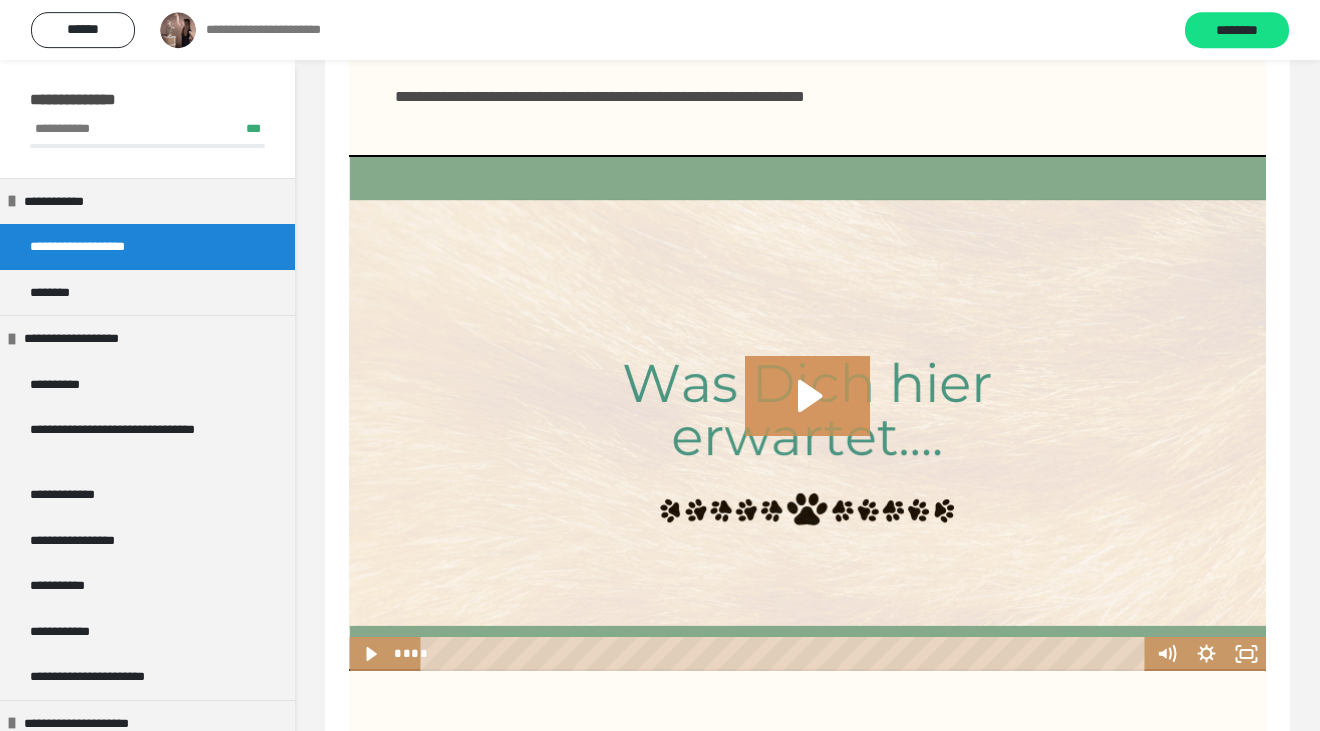 scroll, scrollTop: 2360, scrollLeft: 0, axis: vertical 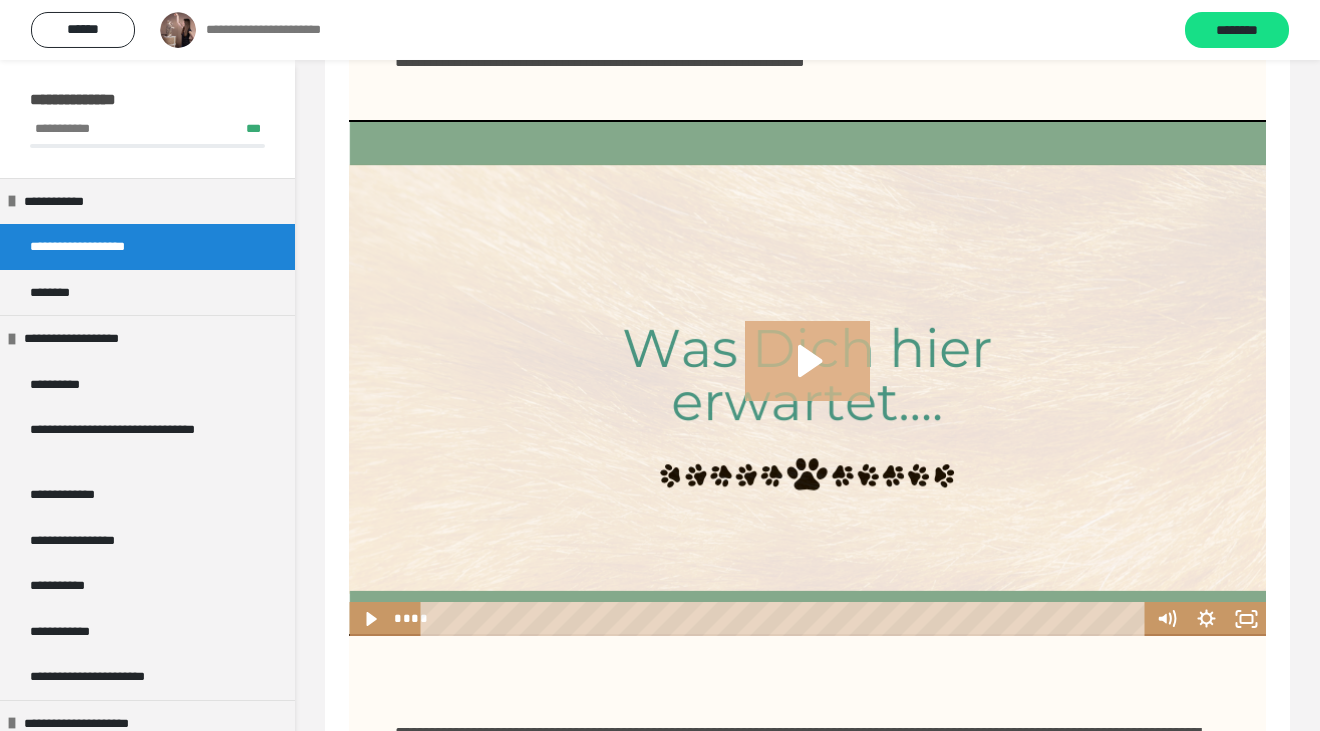click 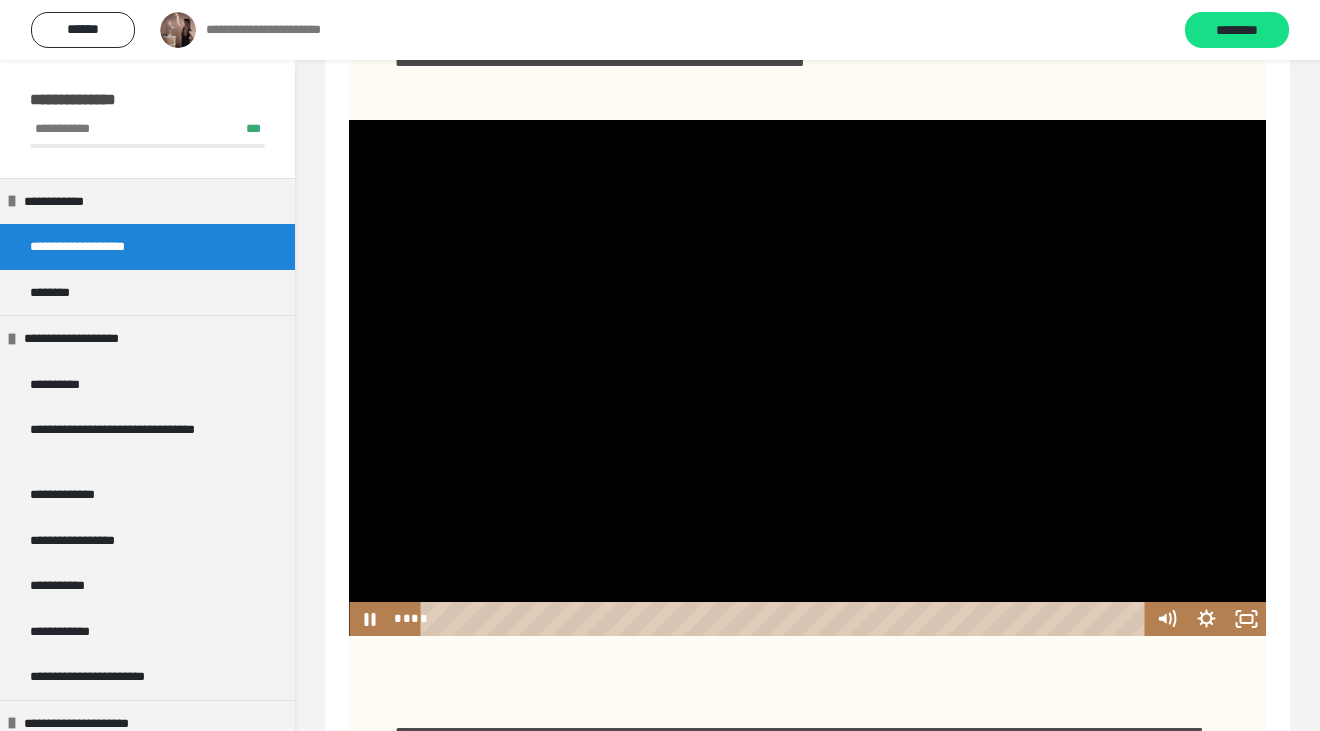 click at bounding box center [807, 378] 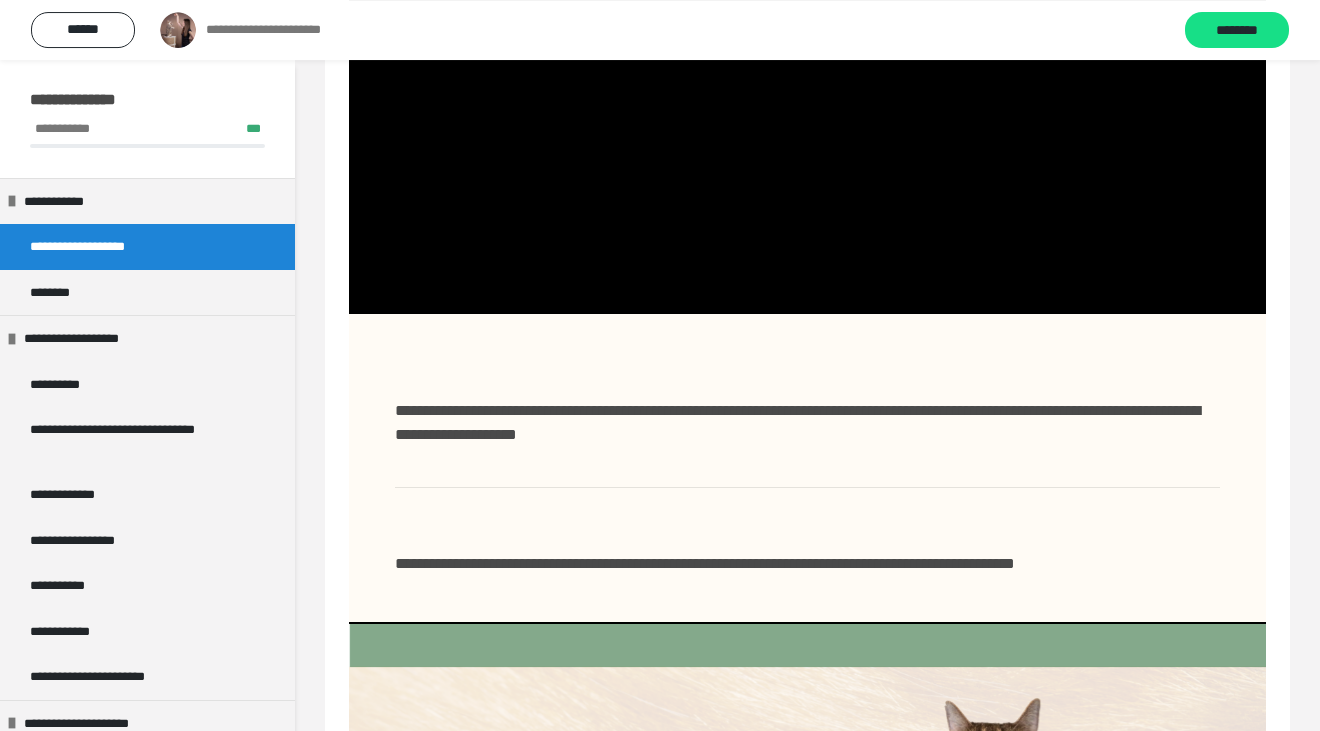 scroll, scrollTop: 2671, scrollLeft: 0, axis: vertical 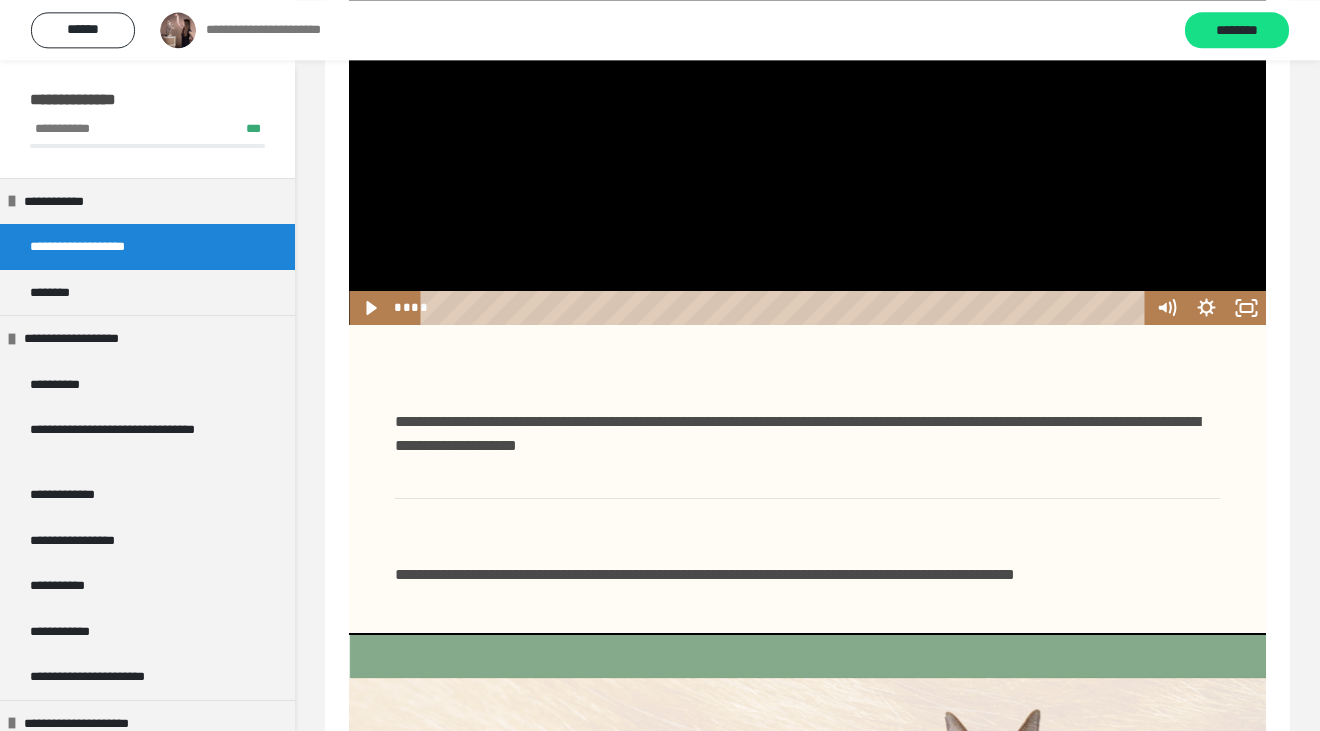 click at bounding box center [807, 67] 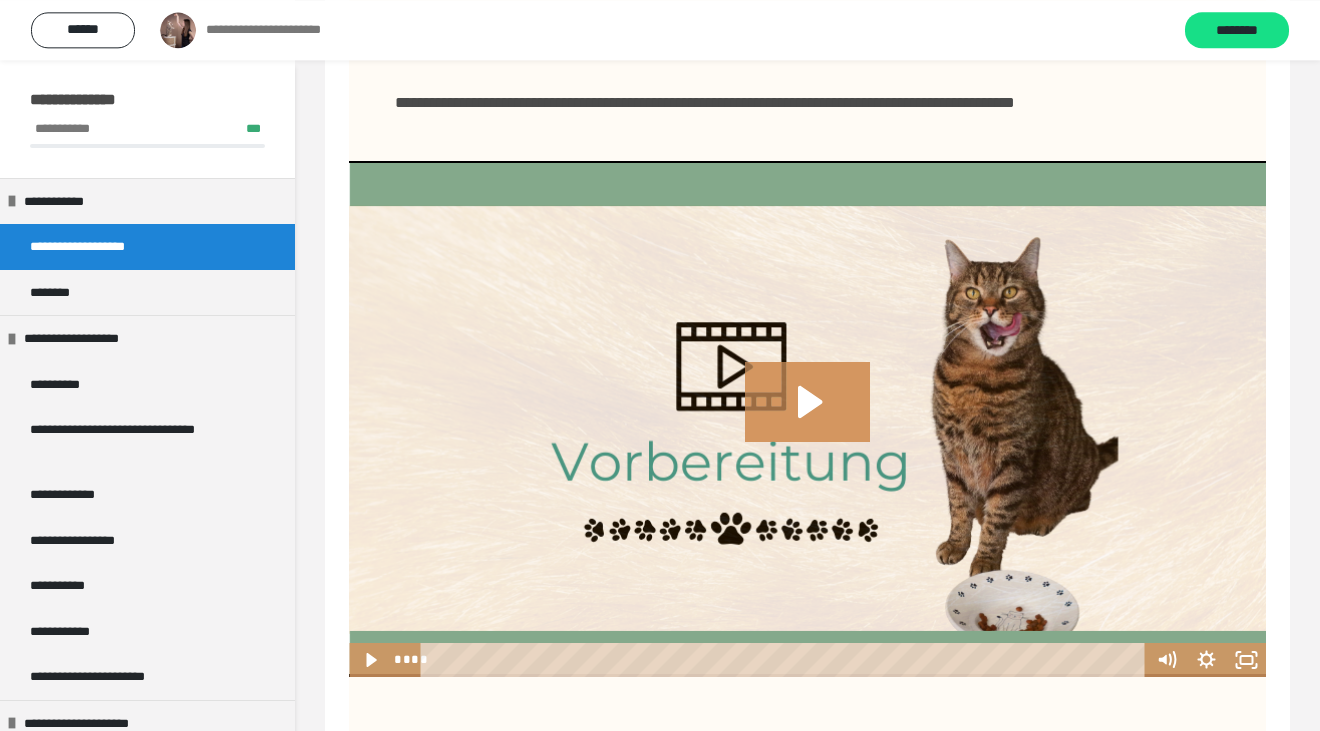 scroll, scrollTop: 3223, scrollLeft: 0, axis: vertical 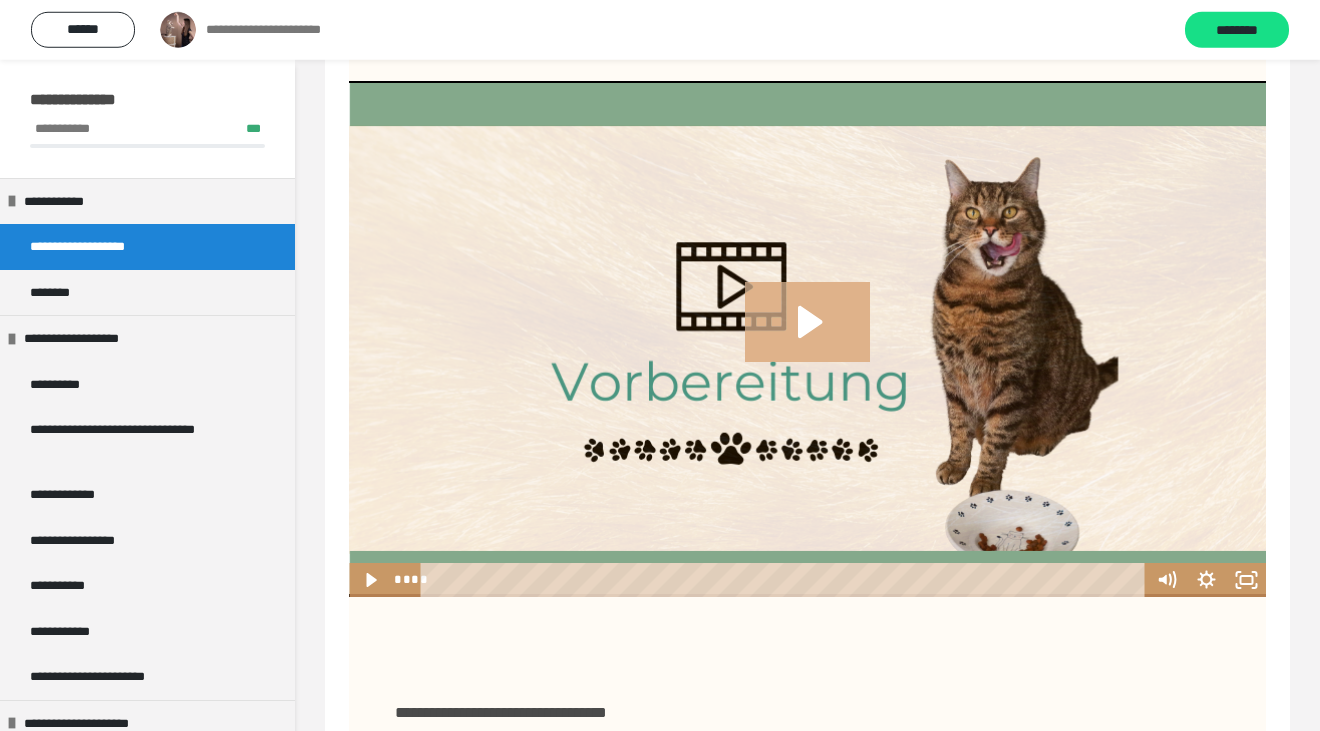 click 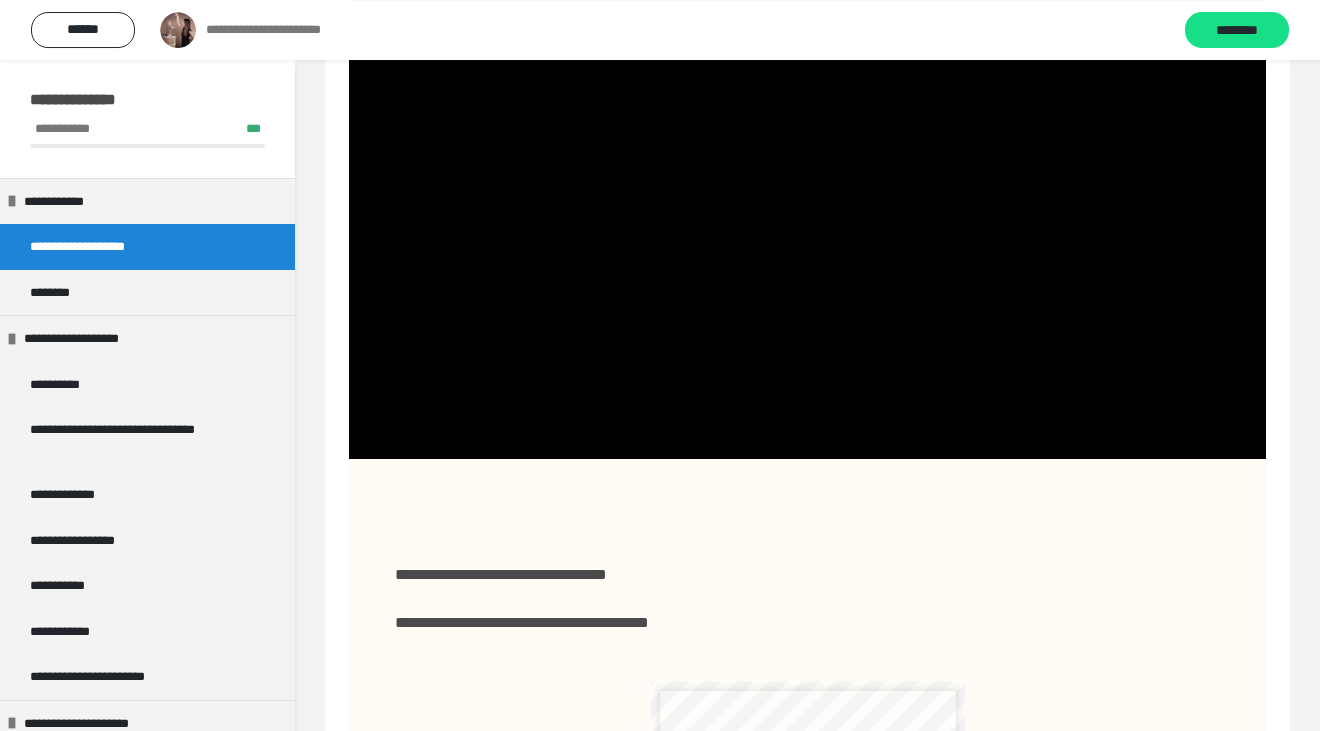 scroll, scrollTop: 3396, scrollLeft: 0, axis: vertical 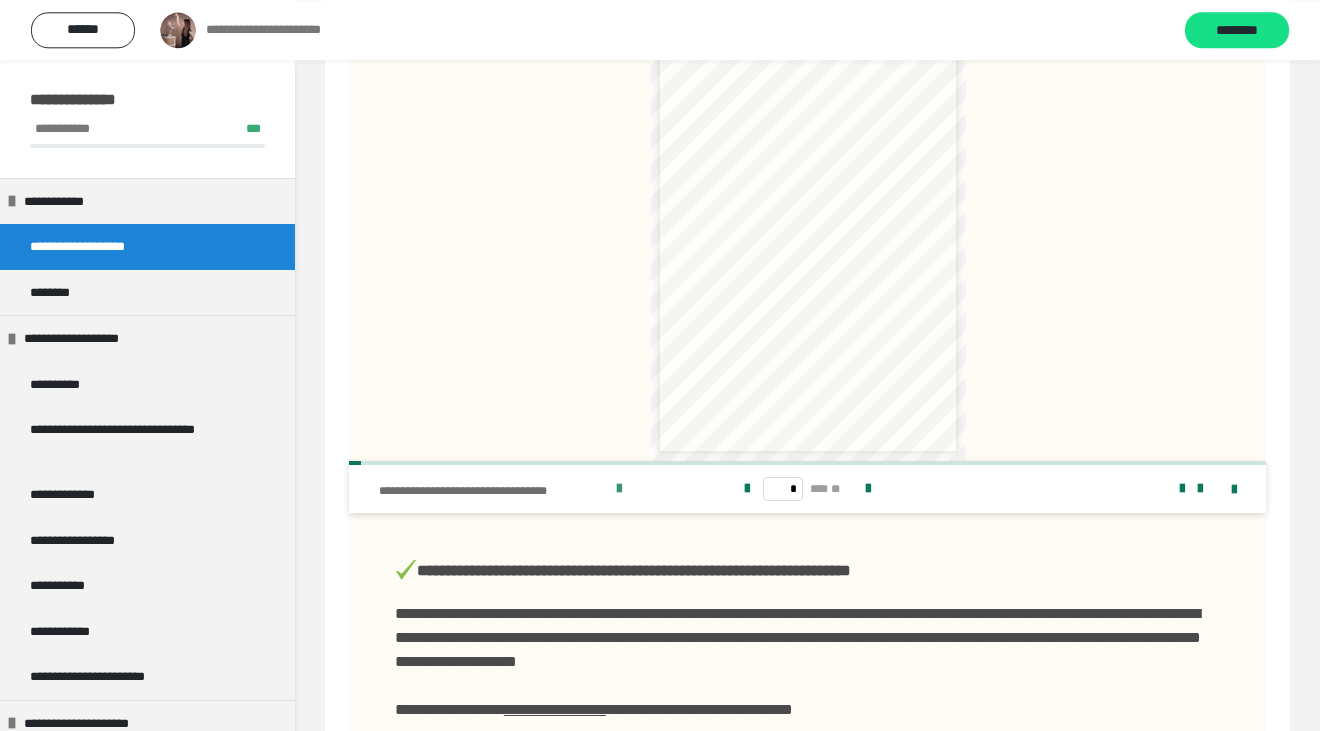 click at bounding box center [619, 489] 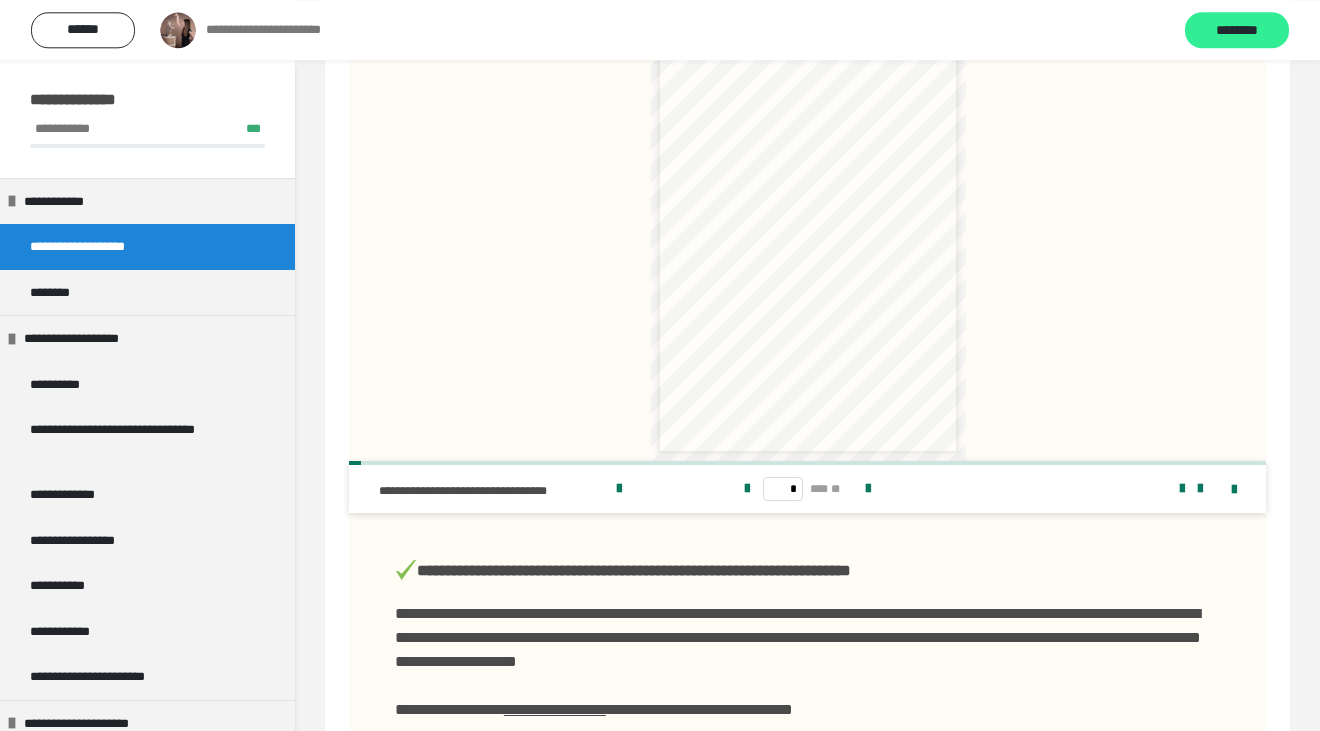 click on "********" at bounding box center (1237, 30) 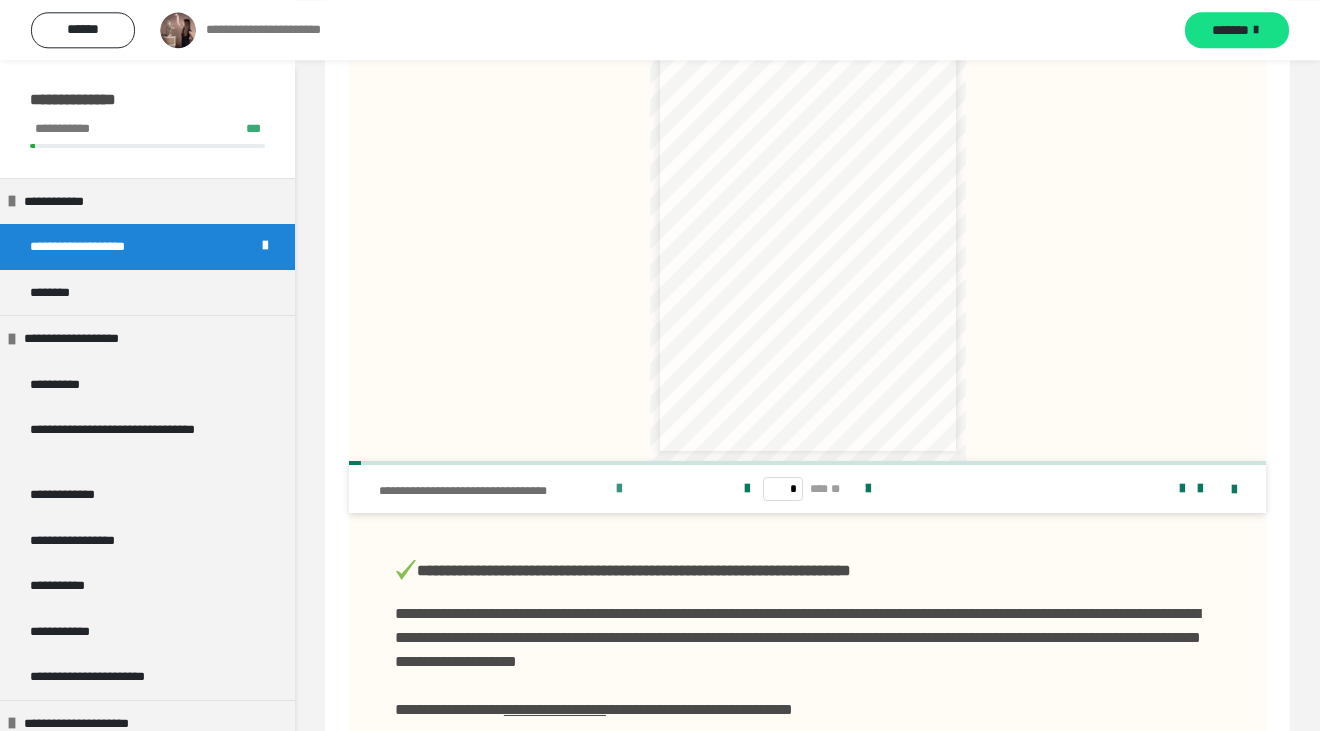click at bounding box center [619, 489] 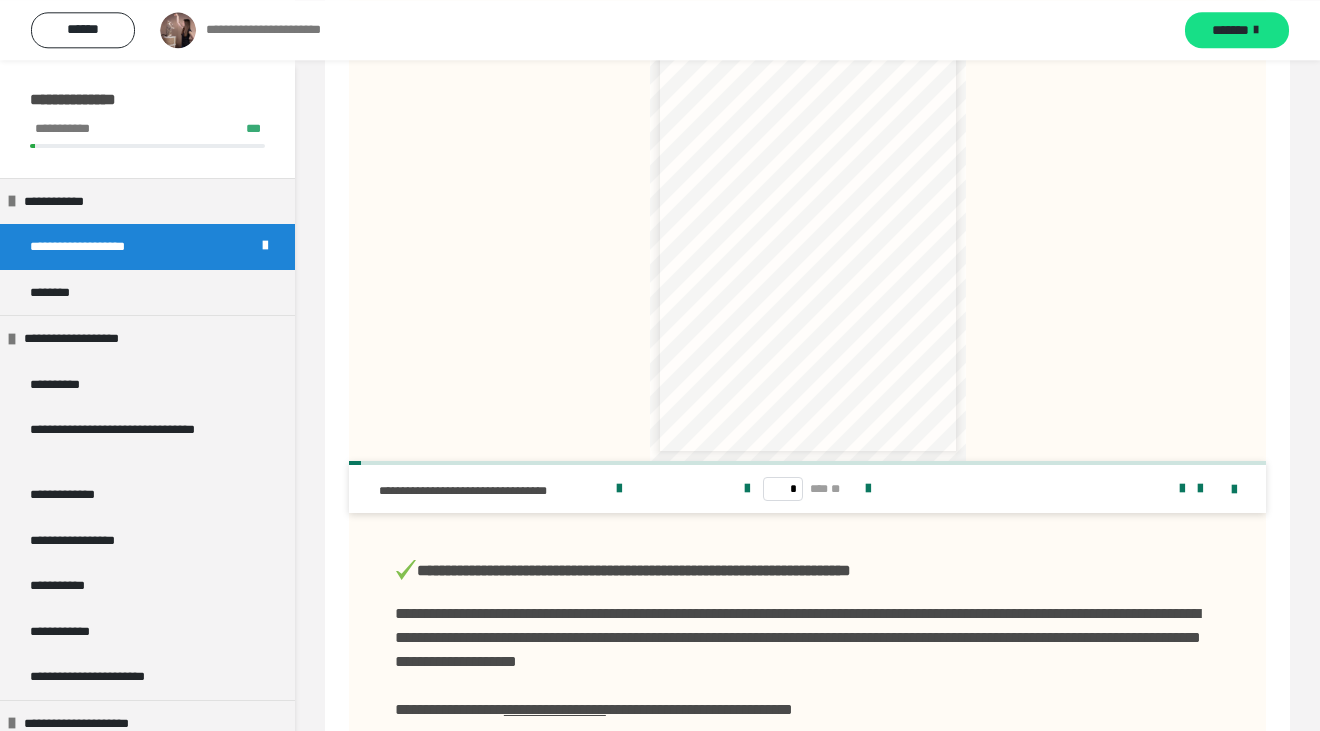 click on "**********" at bounding box center (807, 237) 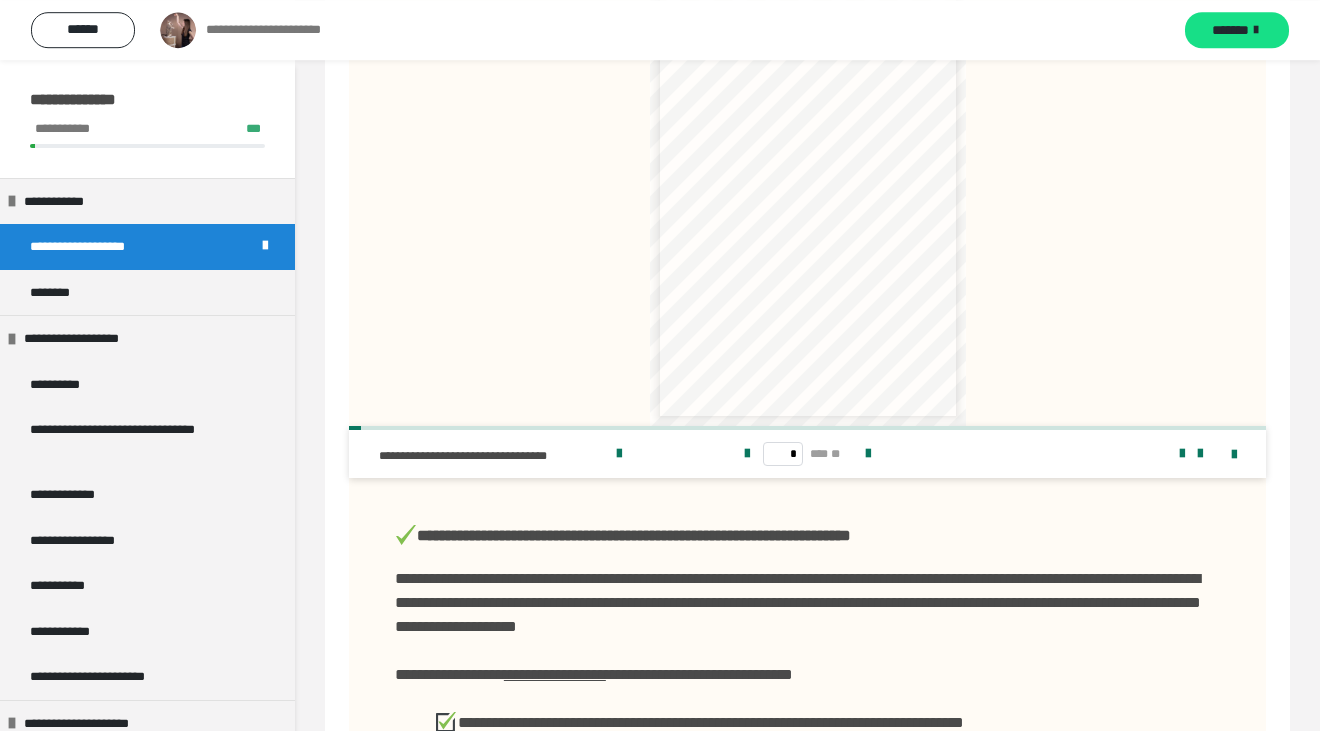 scroll, scrollTop: 4040, scrollLeft: 0, axis: vertical 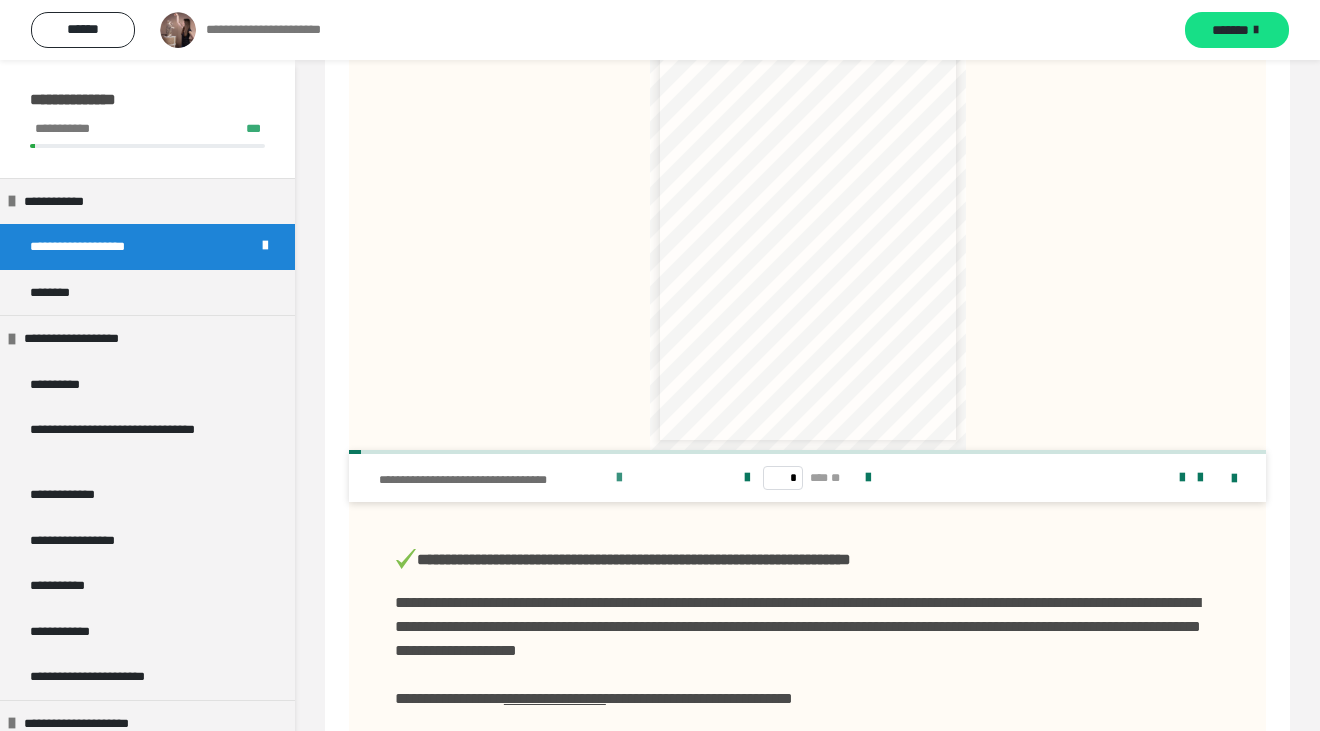 click at bounding box center (619, 478) 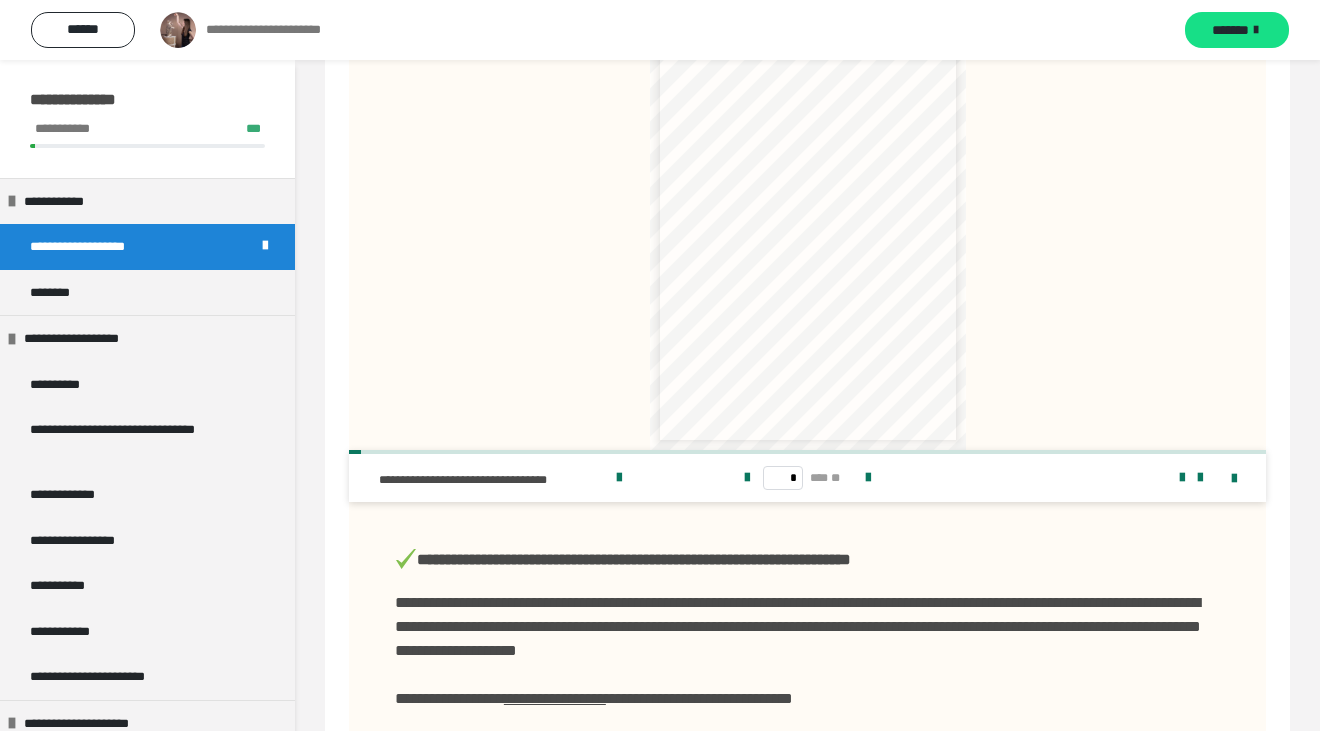 click on "**********" at bounding box center [807, 226] 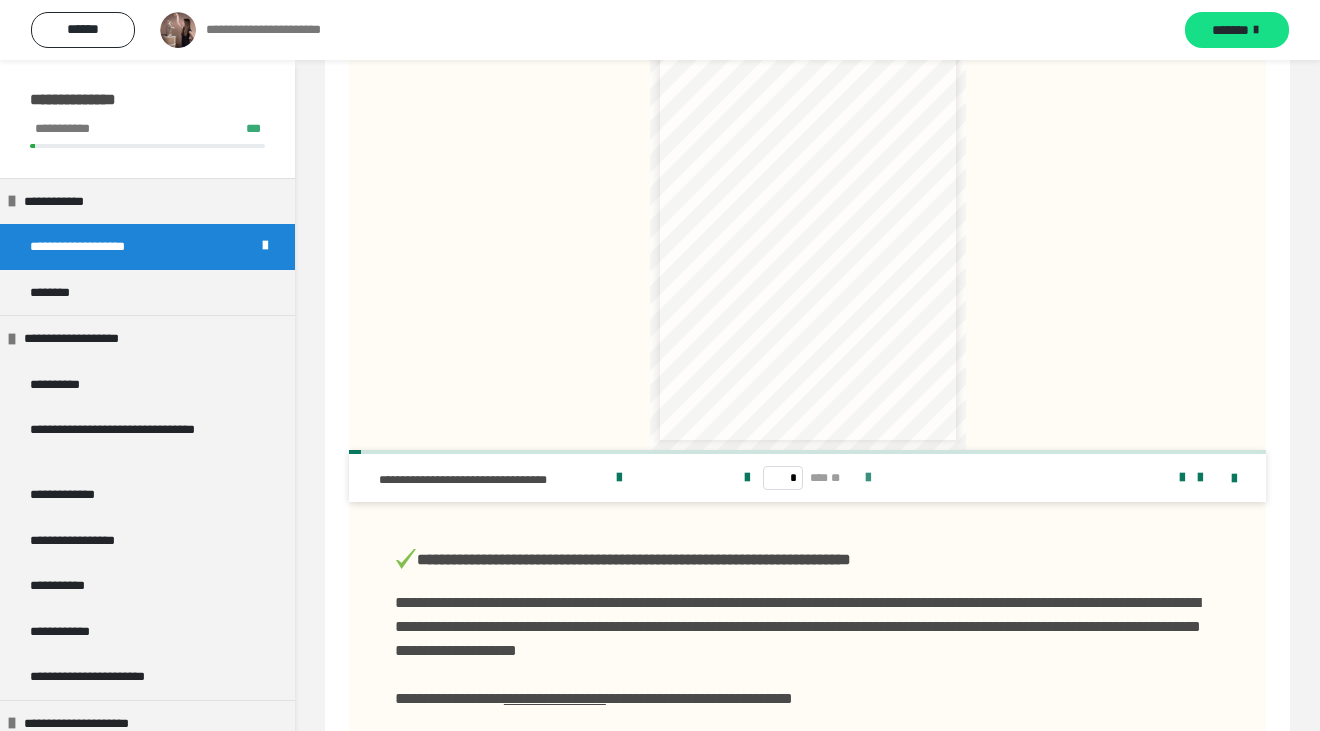 click at bounding box center (868, 478) 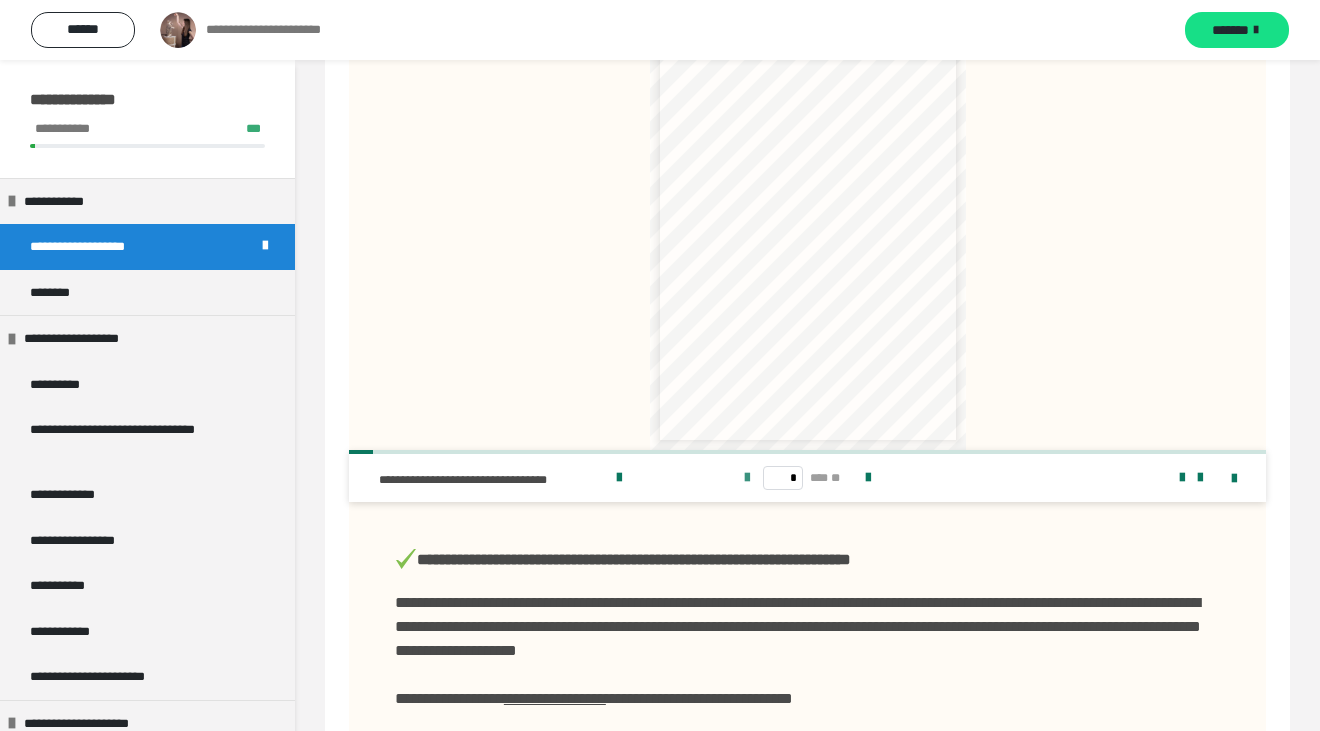click at bounding box center [747, 478] 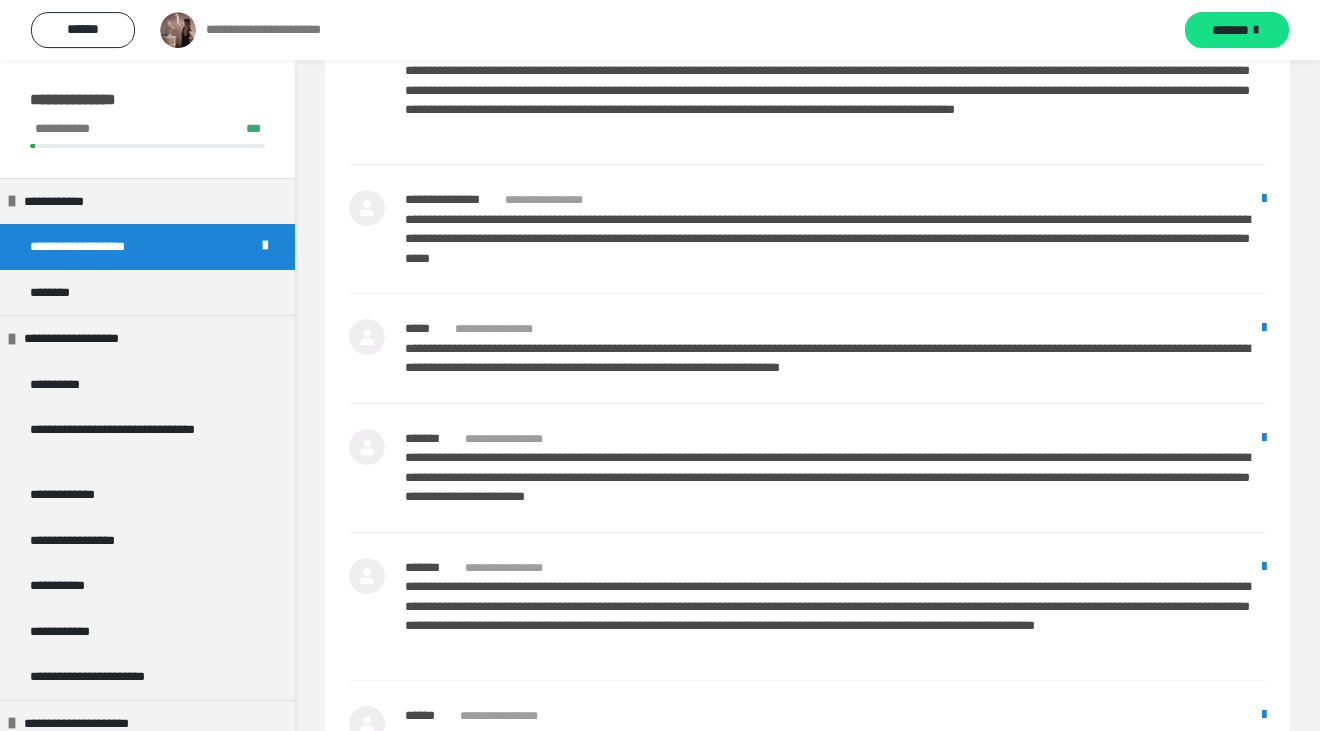 scroll, scrollTop: 8921, scrollLeft: 0, axis: vertical 